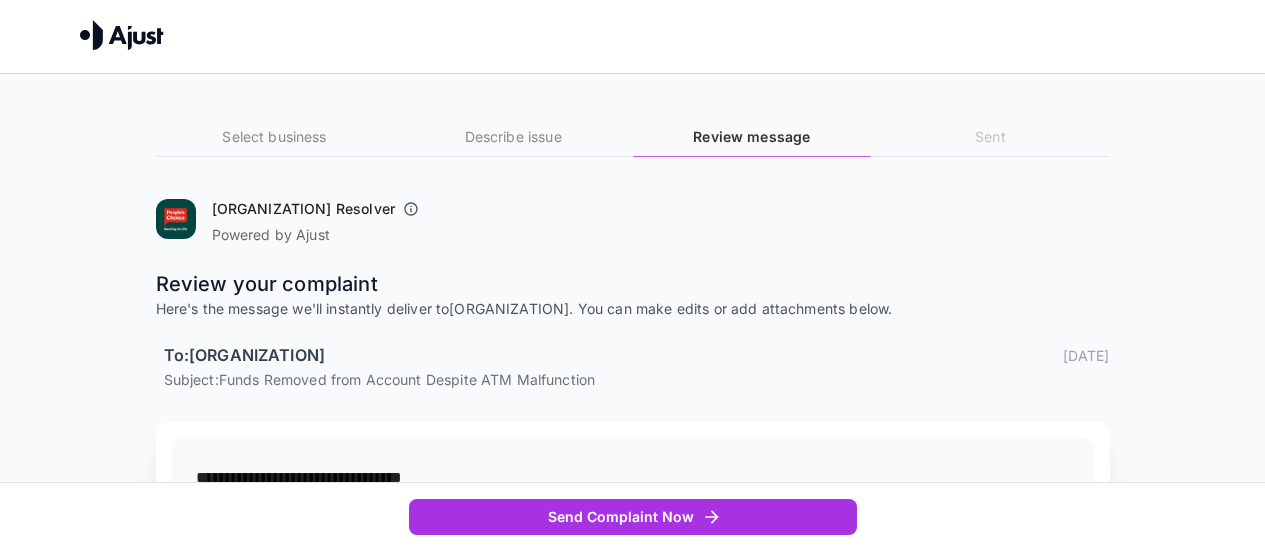 scroll, scrollTop: 300, scrollLeft: 0, axis: vertical 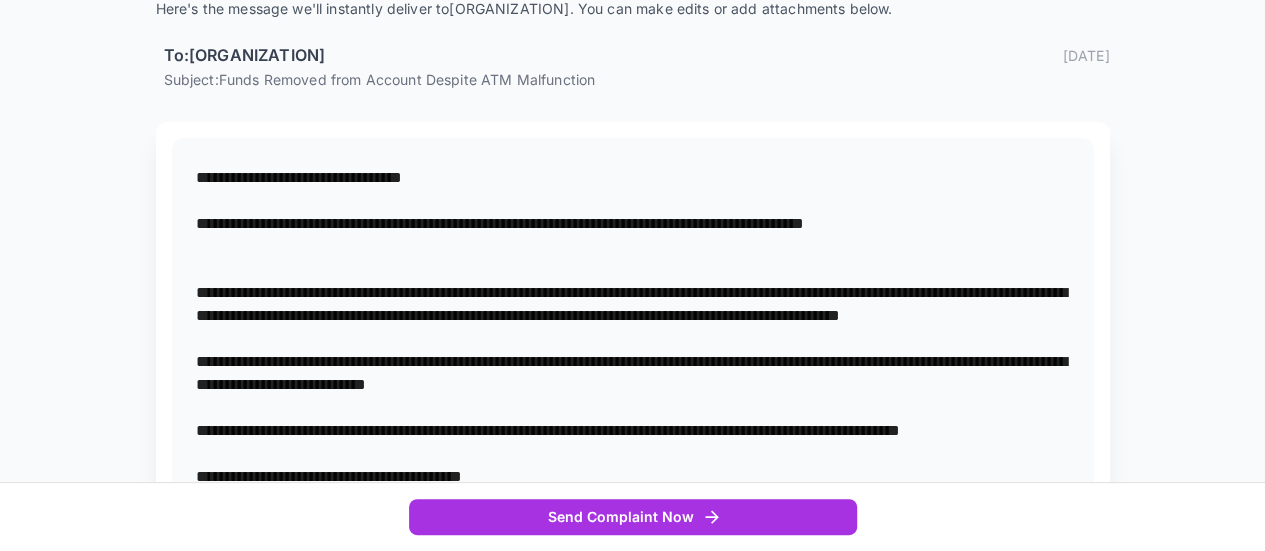drag, startPoint x: 837, startPoint y: 222, endPoint x: 666, endPoint y: 221, distance: 171.00293 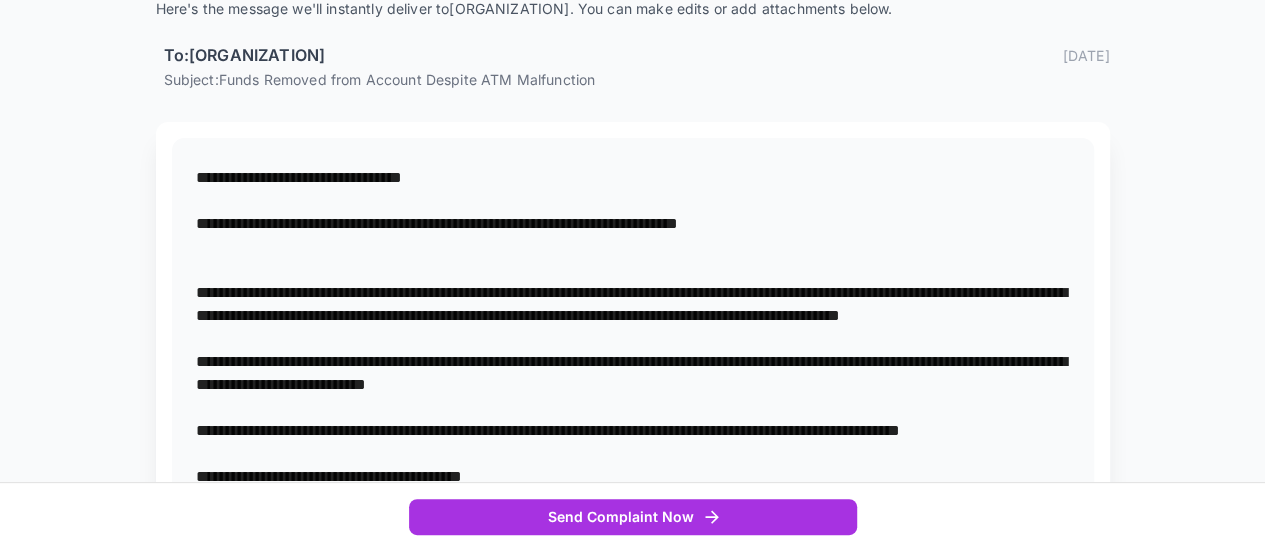 click on "**********" at bounding box center [633, 350] 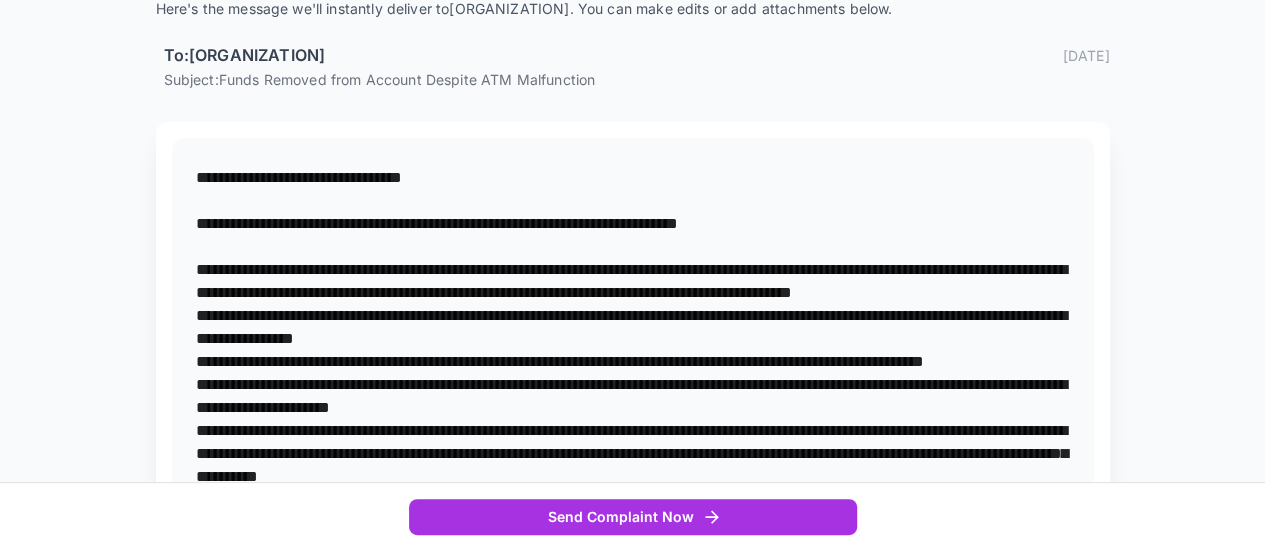 scroll, scrollTop: 371, scrollLeft: 0, axis: vertical 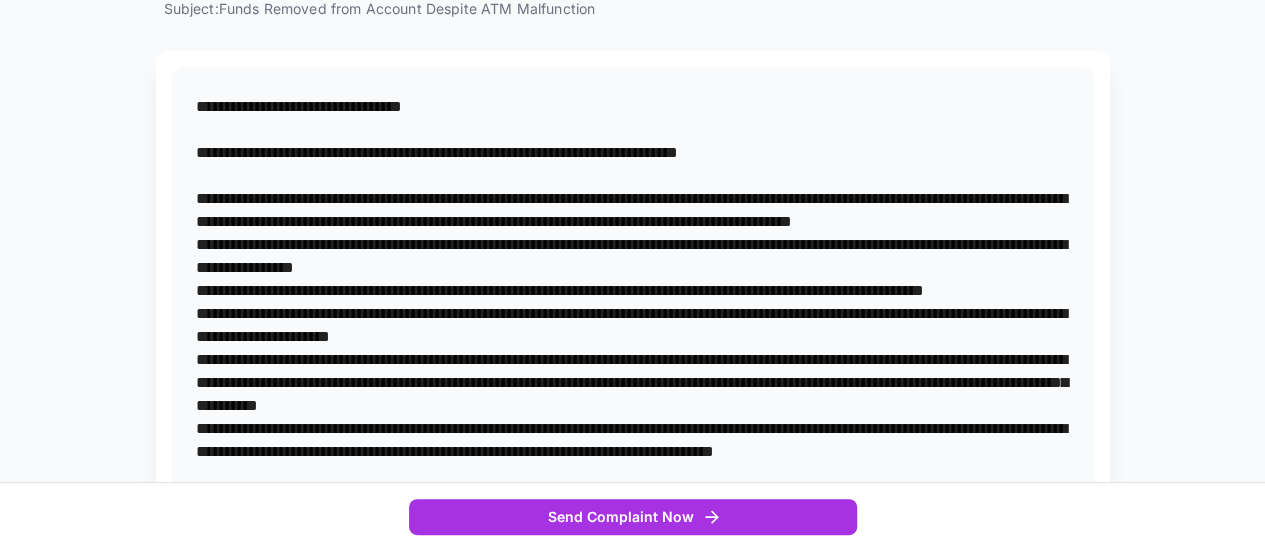 click at bounding box center [633, 451] 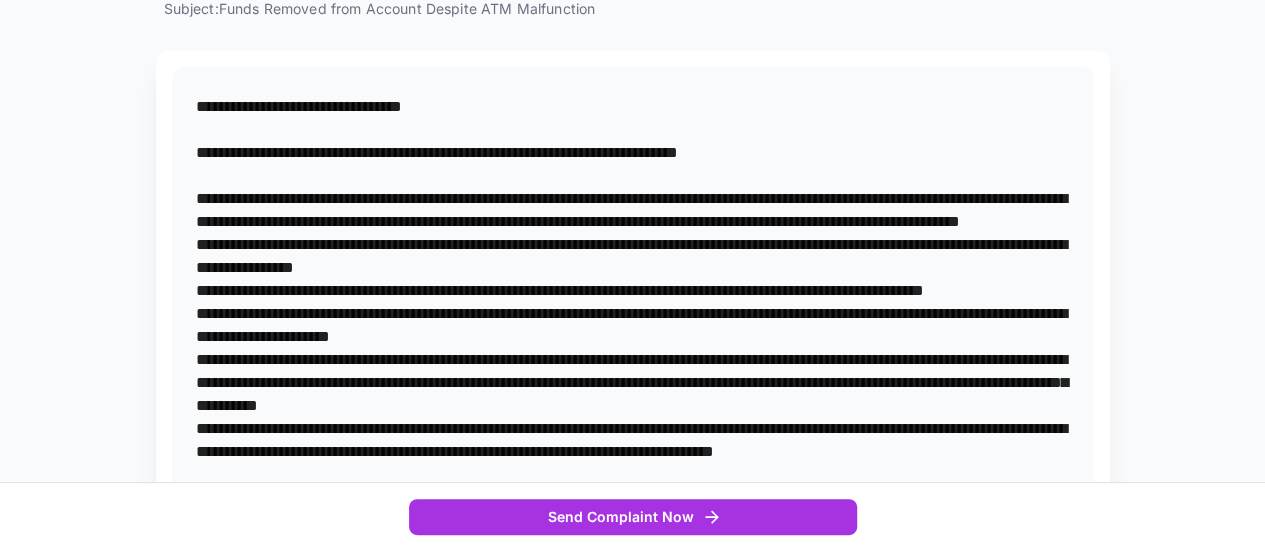 drag, startPoint x: 722, startPoint y: 222, endPoint x: 757, endPoint y: 213, distance: 36.138622 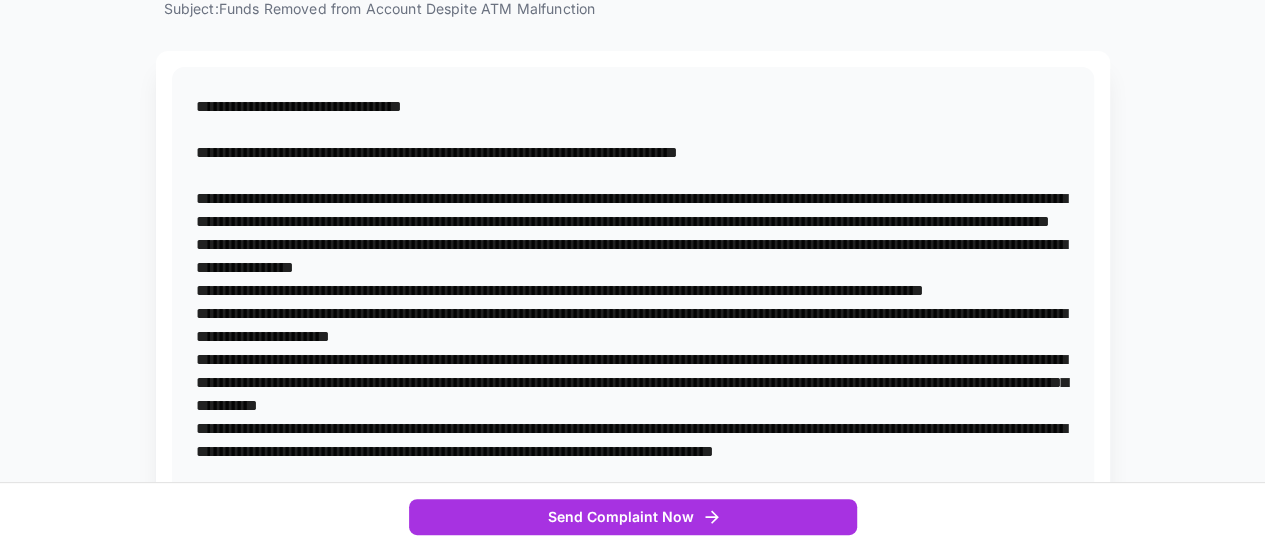 drag, startPoint x: 727, startPoint y: 241, endPoint x: 620, endPoint y: 242, distance: 107.00467 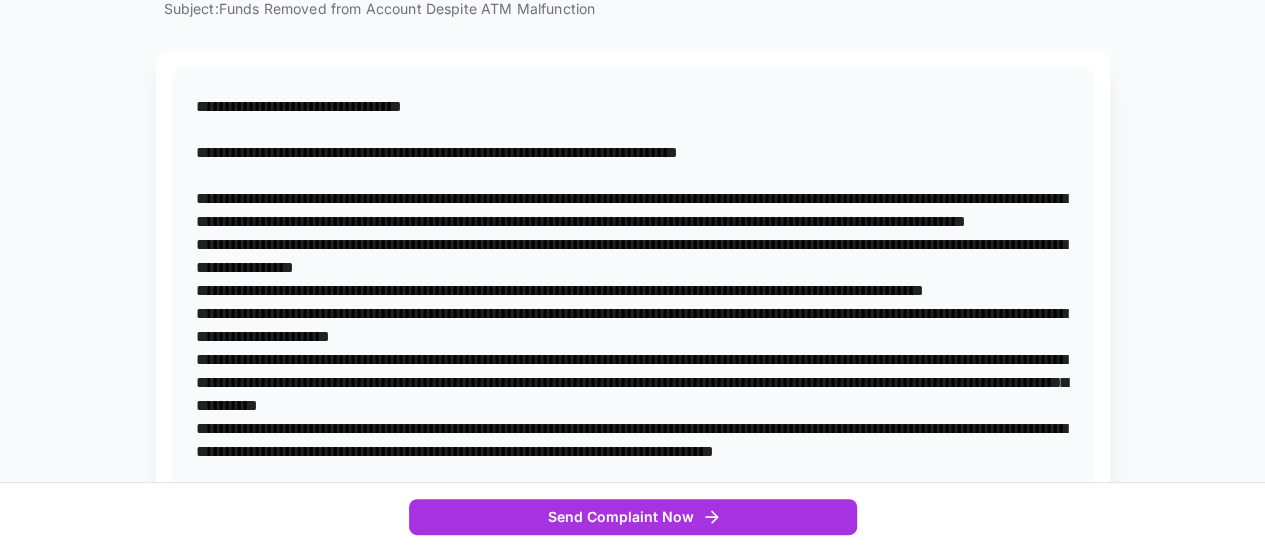 drag, startPoint x: 790, startPoint y: 263, endPoint x: 754, endPoint y: 266, distance: 36.124783 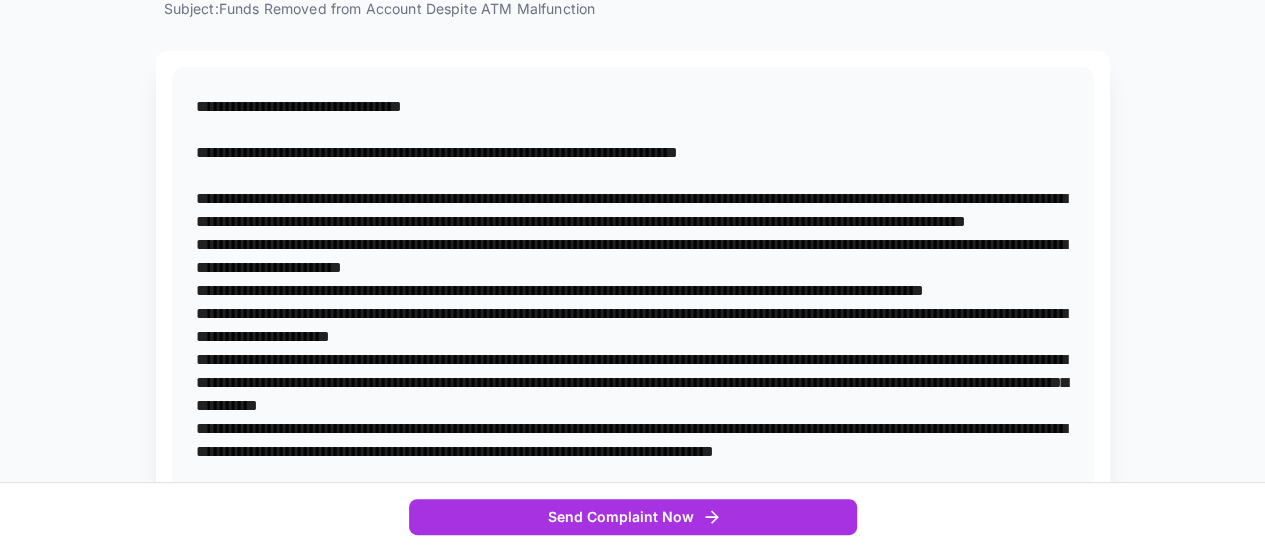 click at bounding box center (633, 451) 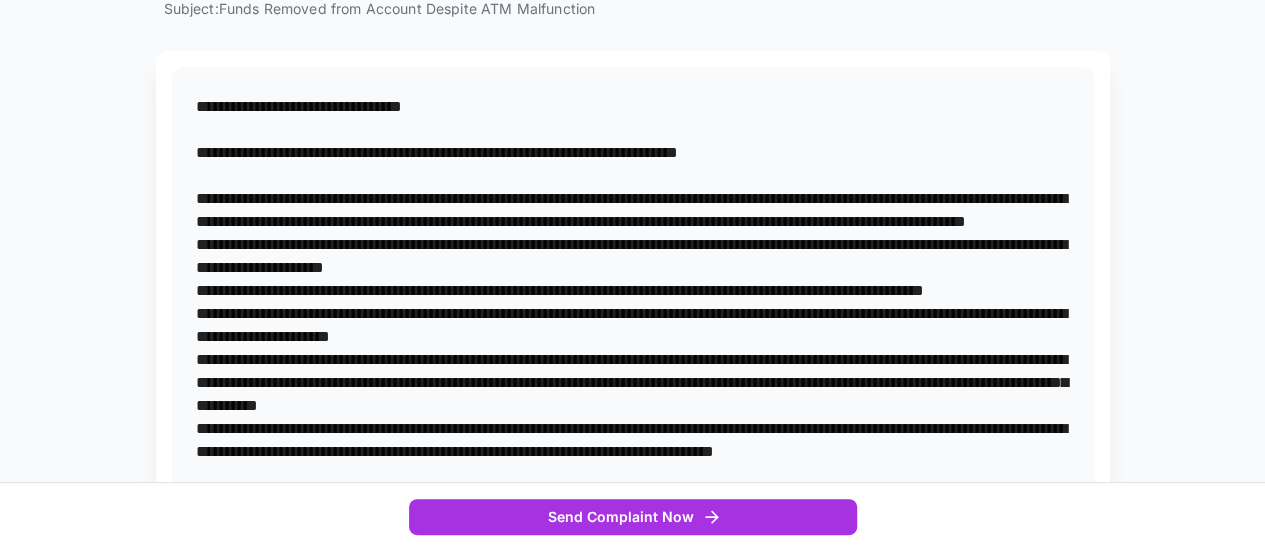 click at bounding box center [633, 451] 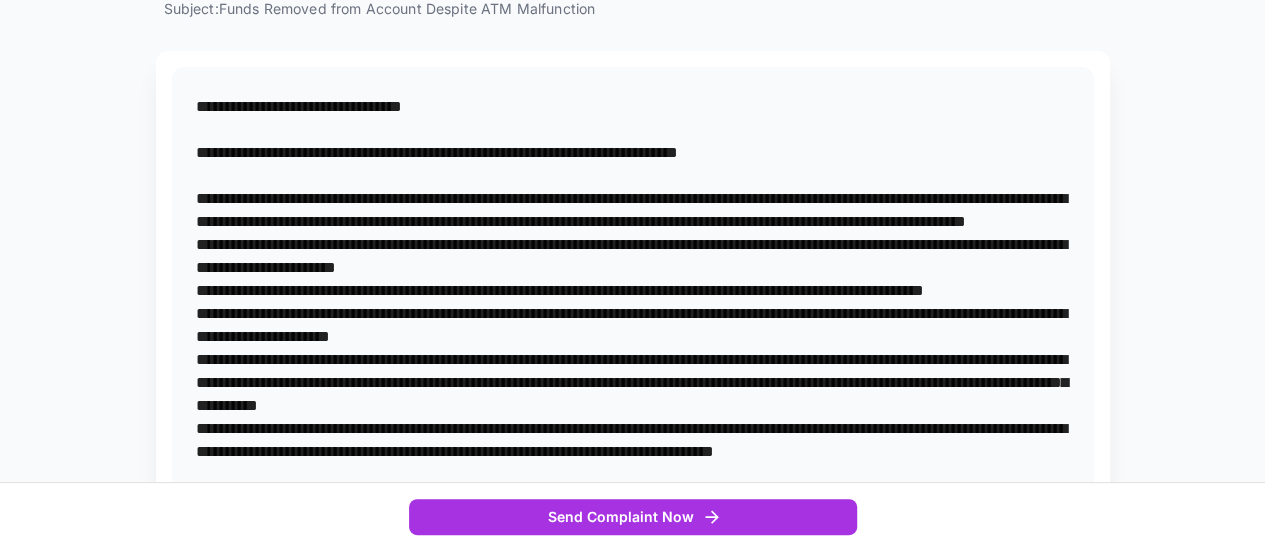 click at bounding box center (633, 451) 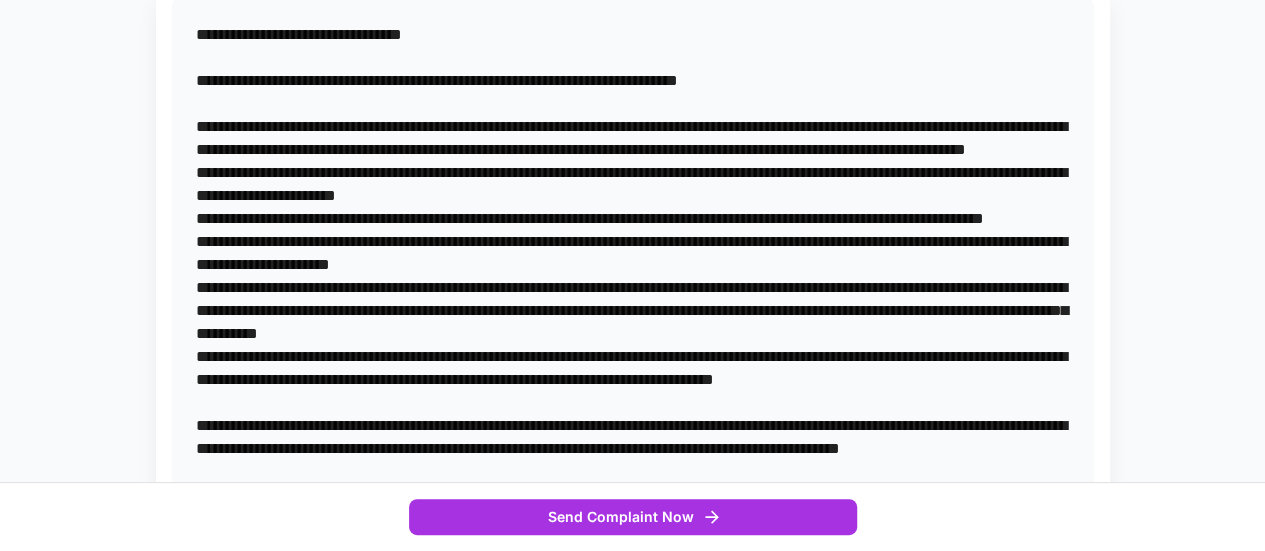 scroll, scrollTop: 471, scrollLeft: 0, axis: vertical 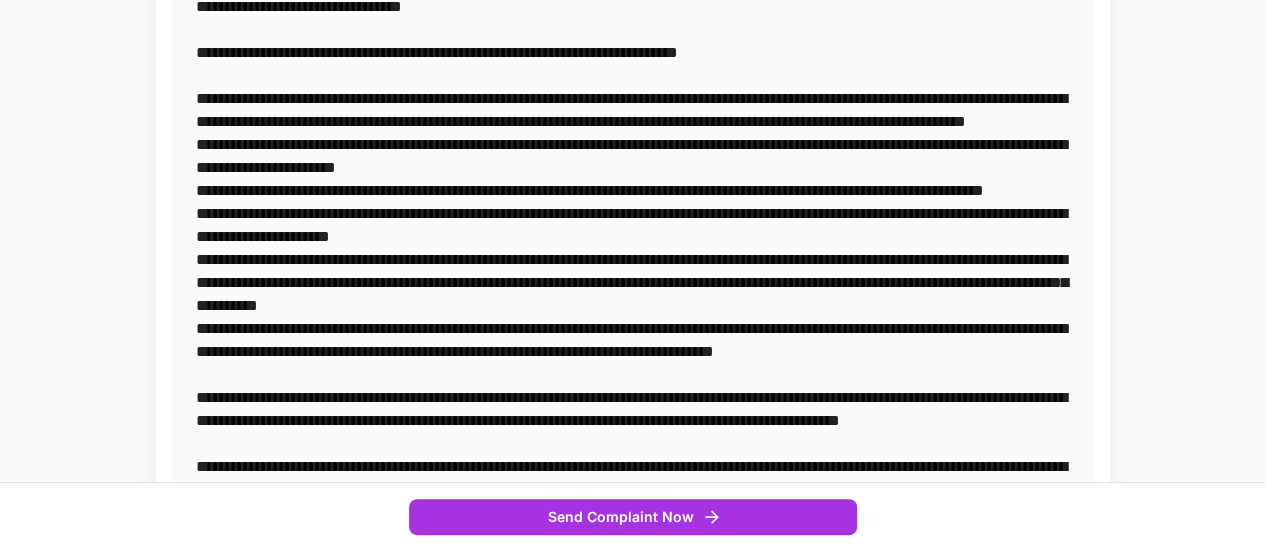 click at bounding box center [633, 351] 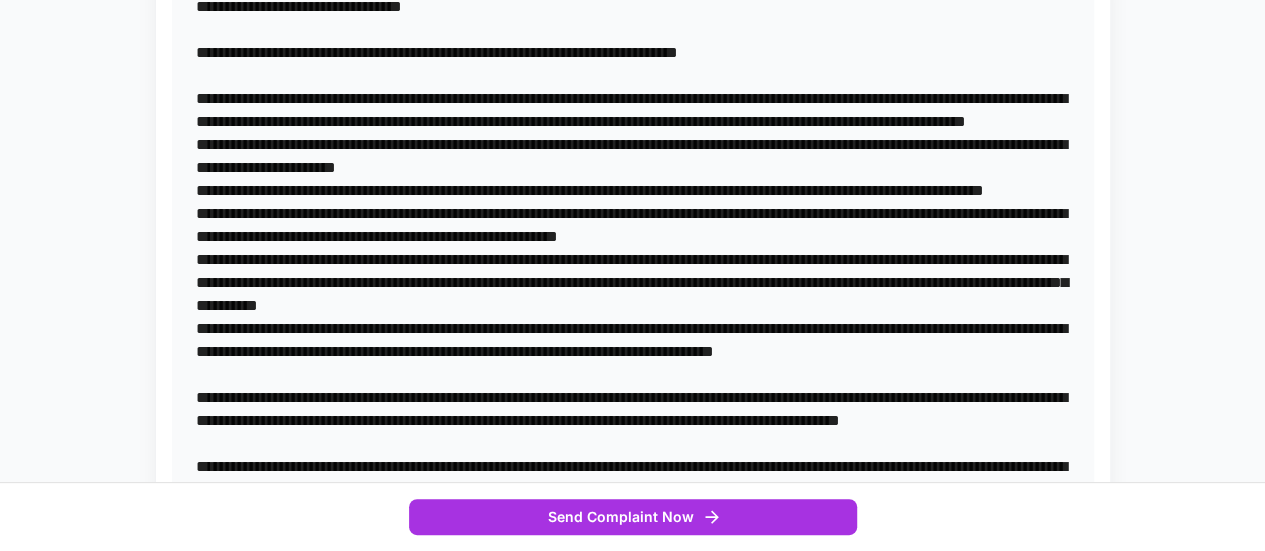 click at bounding box center [633, 351] 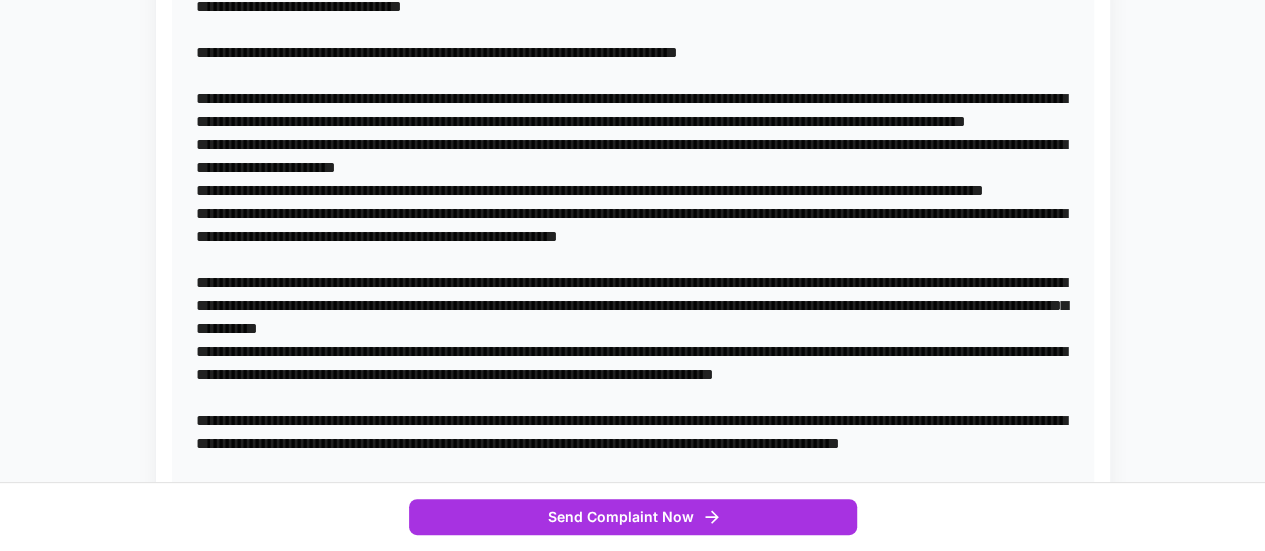 click at bounding box center [633, 363] 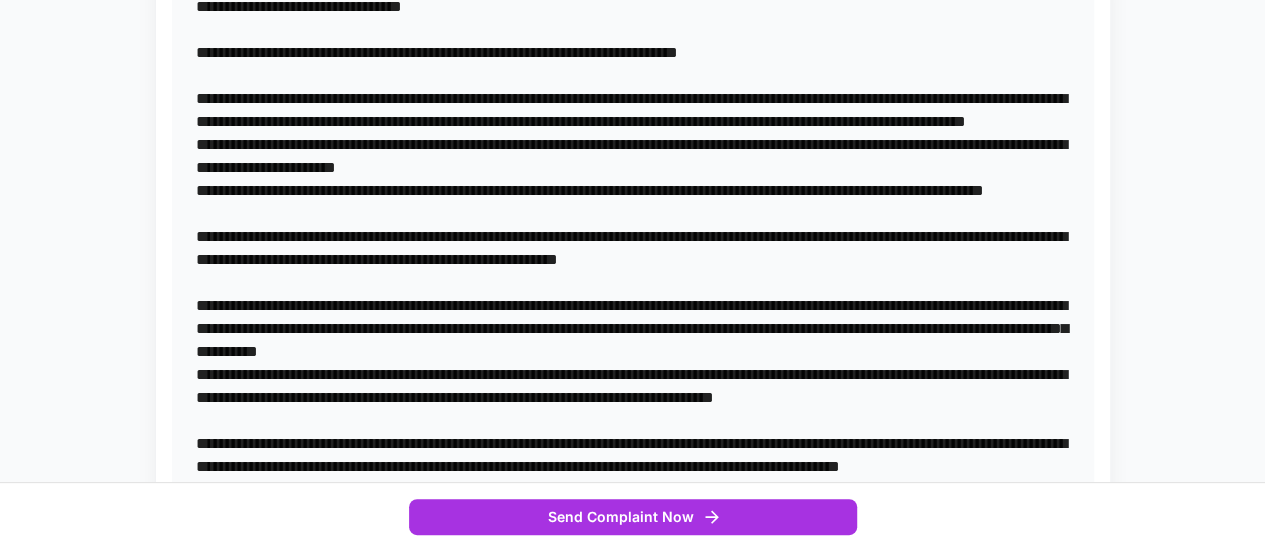 click at bounding box center [633, 374] 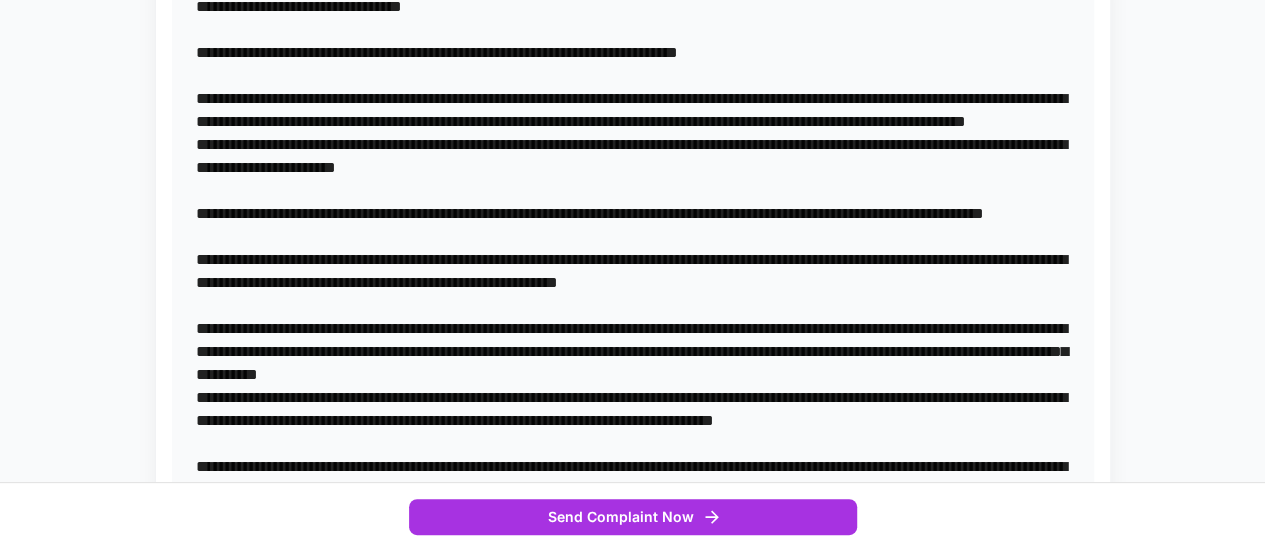 click at bounding box center [633, 386] 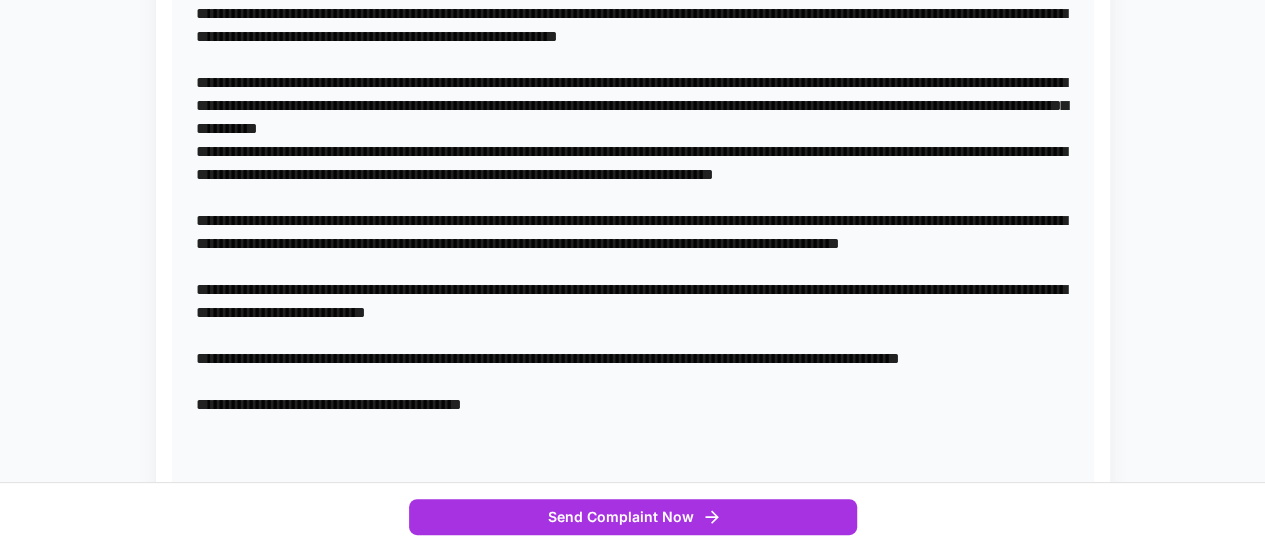 scroll, scrollTop: 771, scrollLeft: 0, axis: vertical 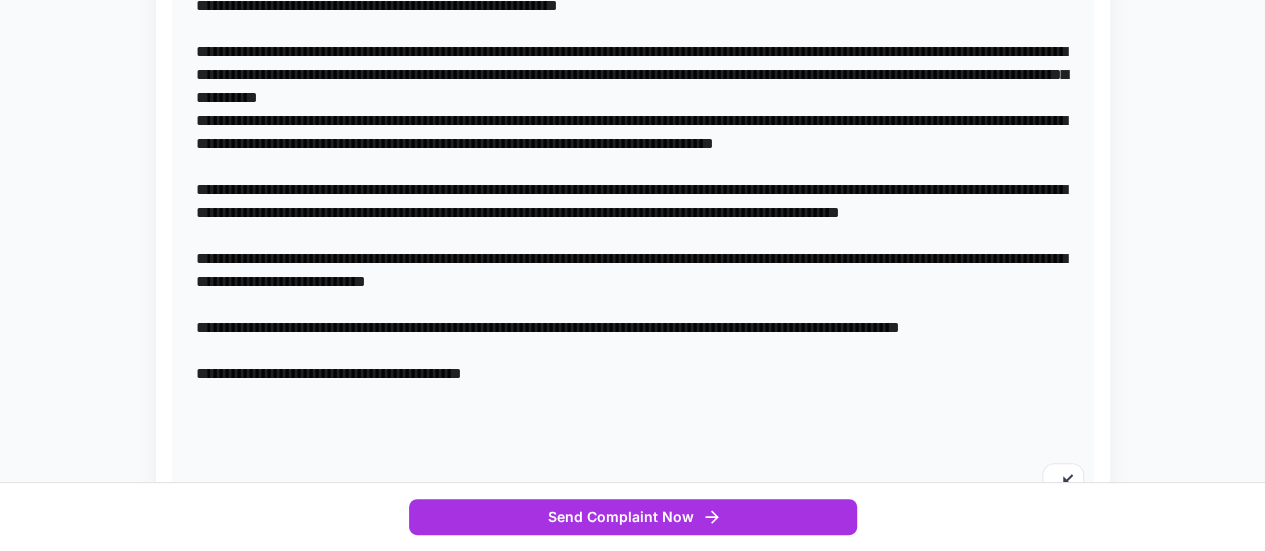 click at bounding box center (633, 97) 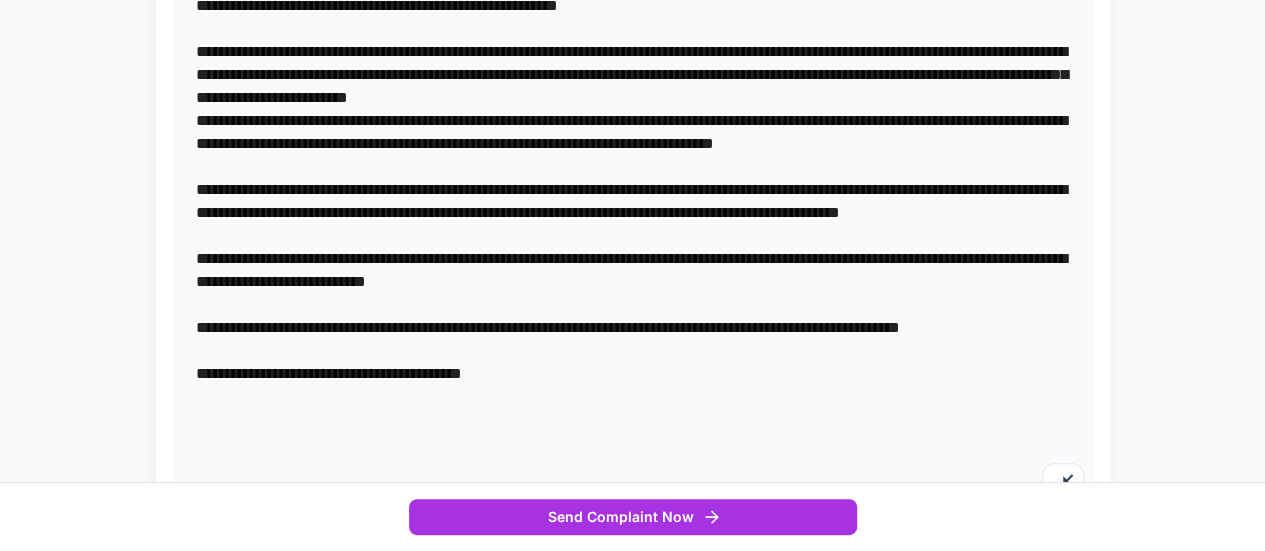 click at bounding box center [633, 97] 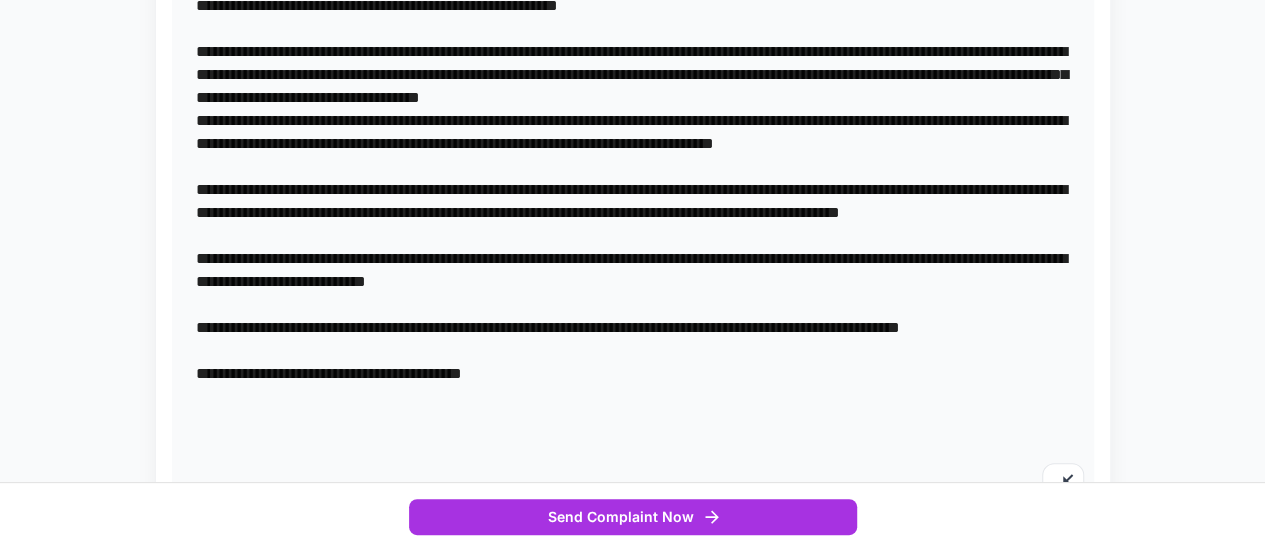 drag, startPoint x: 752, startPoint y: 93, endPoint x: 935, endPoint y: 92, distance: 183.00273 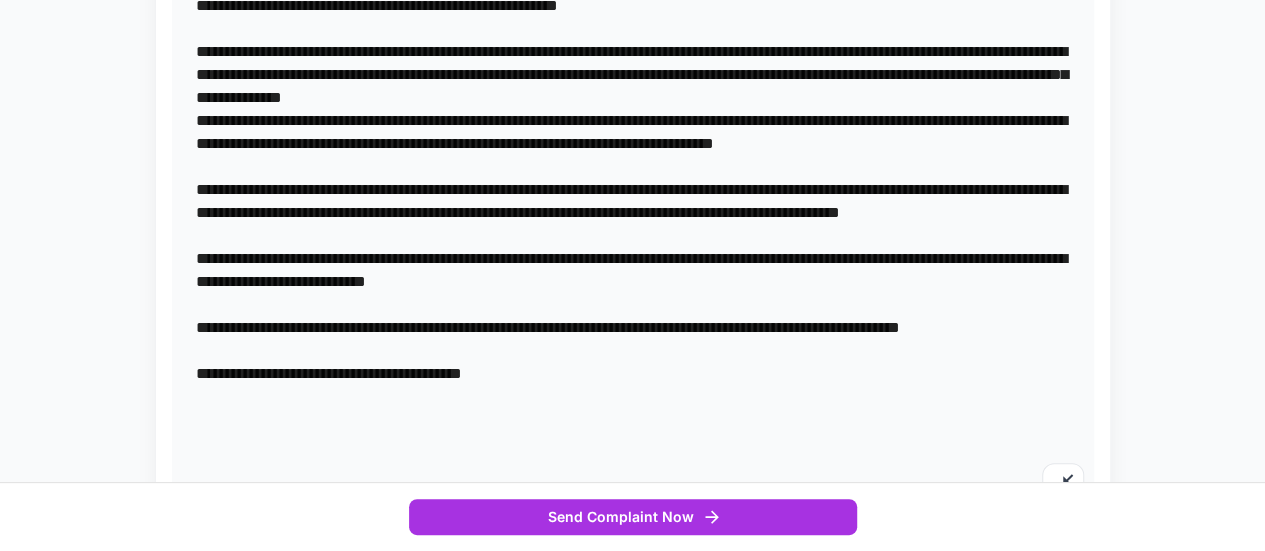 click at bounding box center [633, 97] 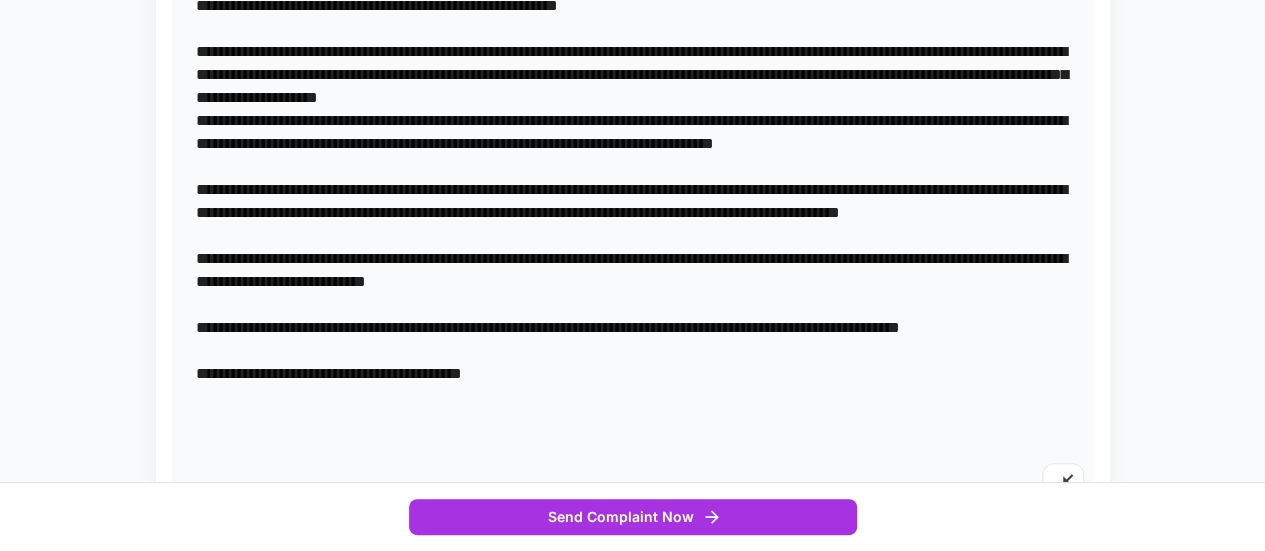 drag, startPoint x: 885, startPoint y: 142, endPoint x: 588, endPoint y: 144, distance: 297.00674 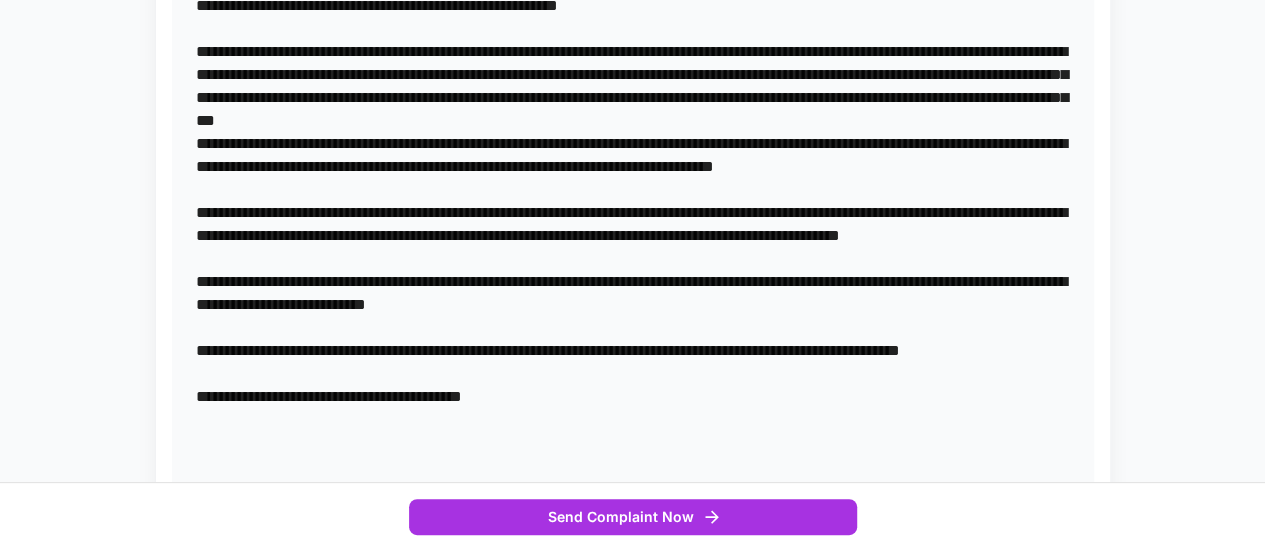 drag, startPoint x: 273, startPoint y: 183, endPoint x: 226, endPoint y: 185, distance: 47.042534 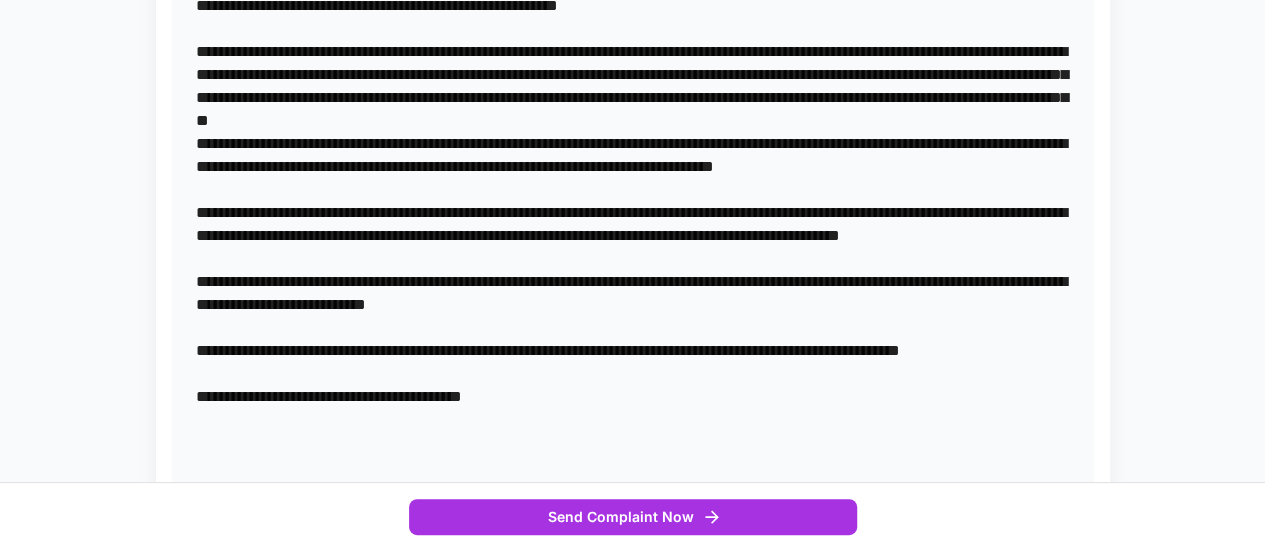 click at bounding box center [633, 120] 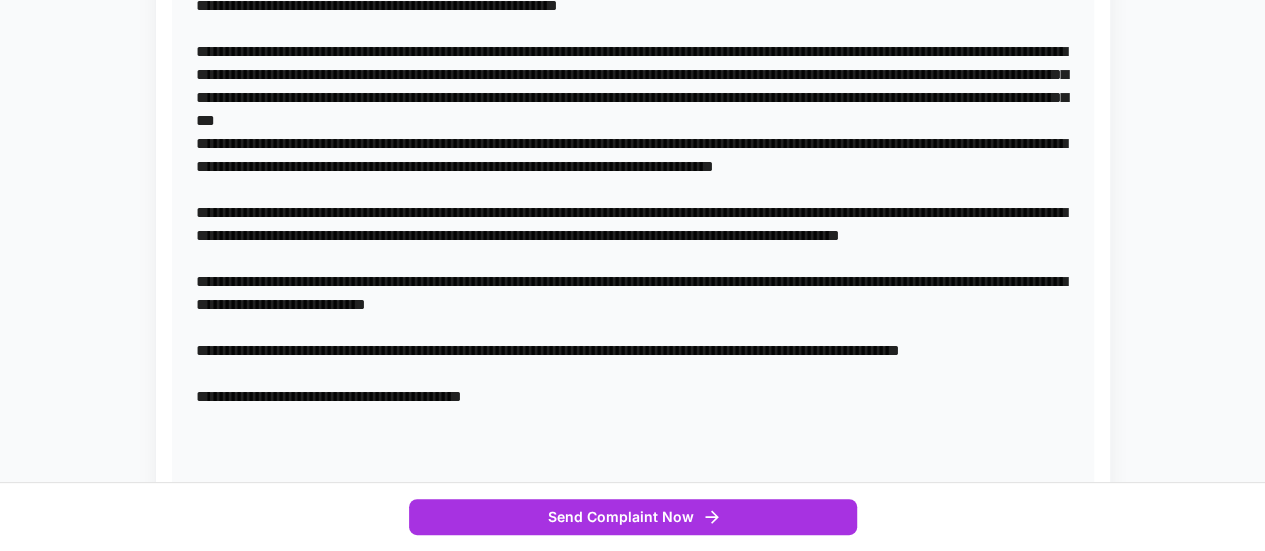 click at bounding box center (633, 120) 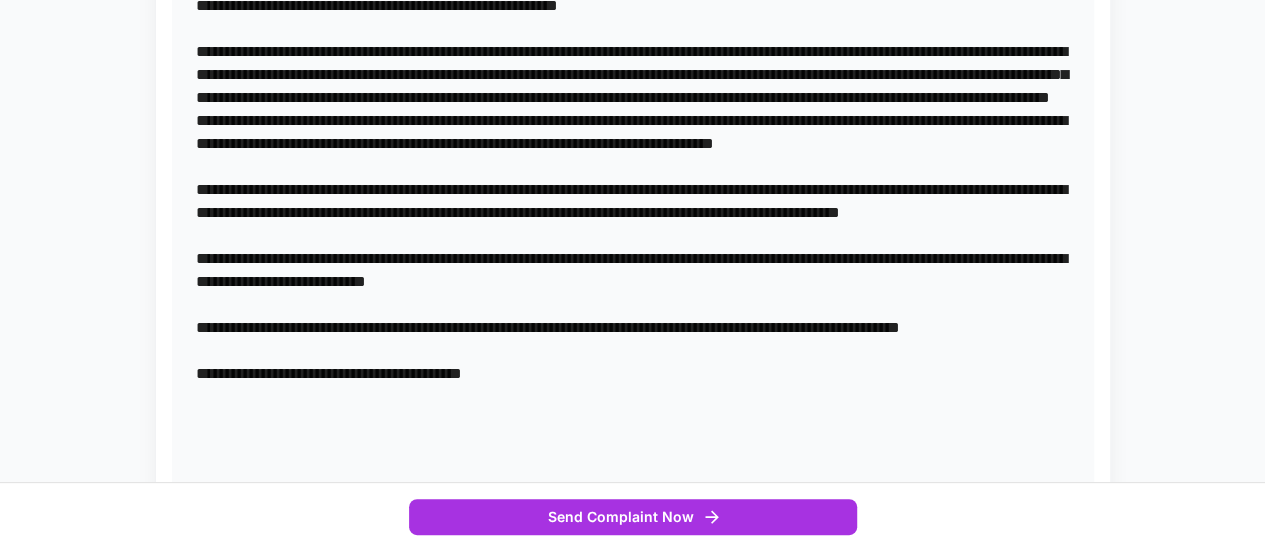 click at bounding box center (633, 109) 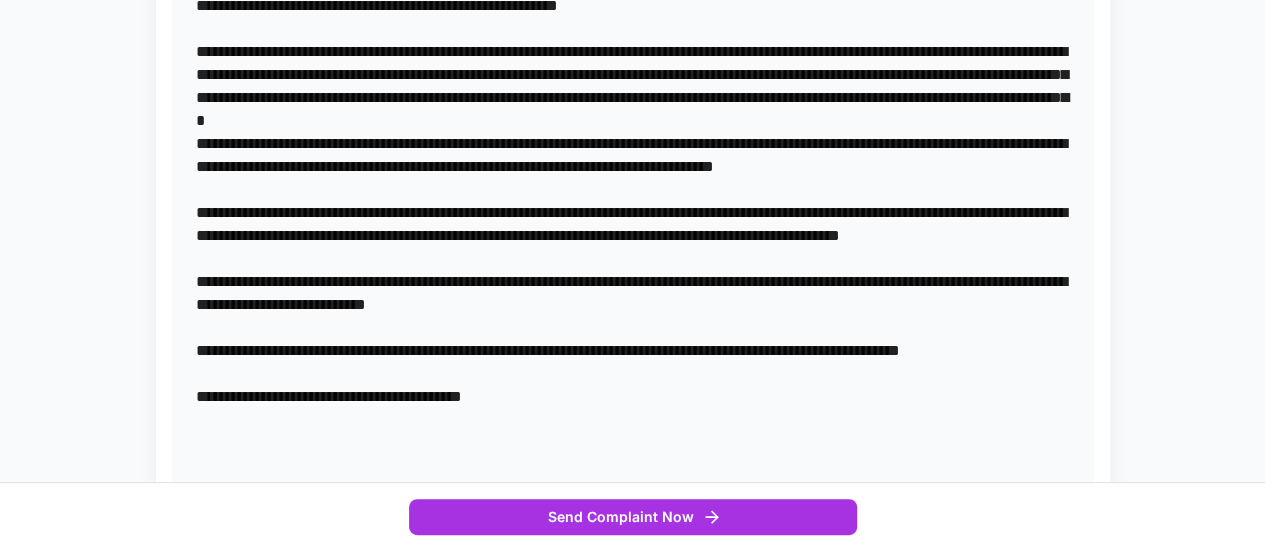 click at bounding box center (633, 109) 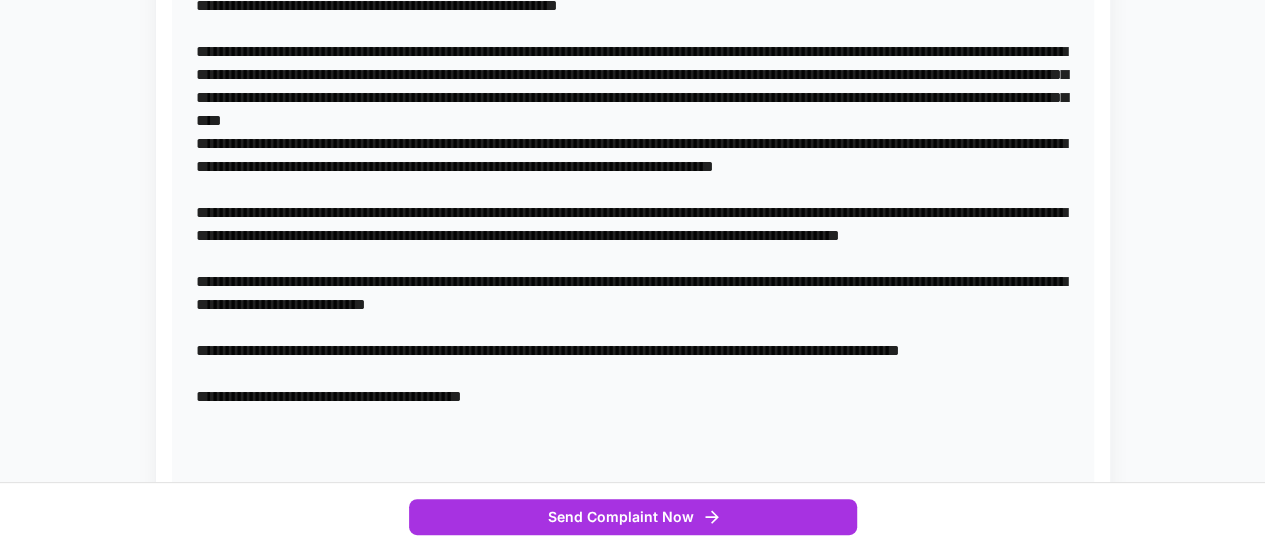 click at bounding box center (633, 120) 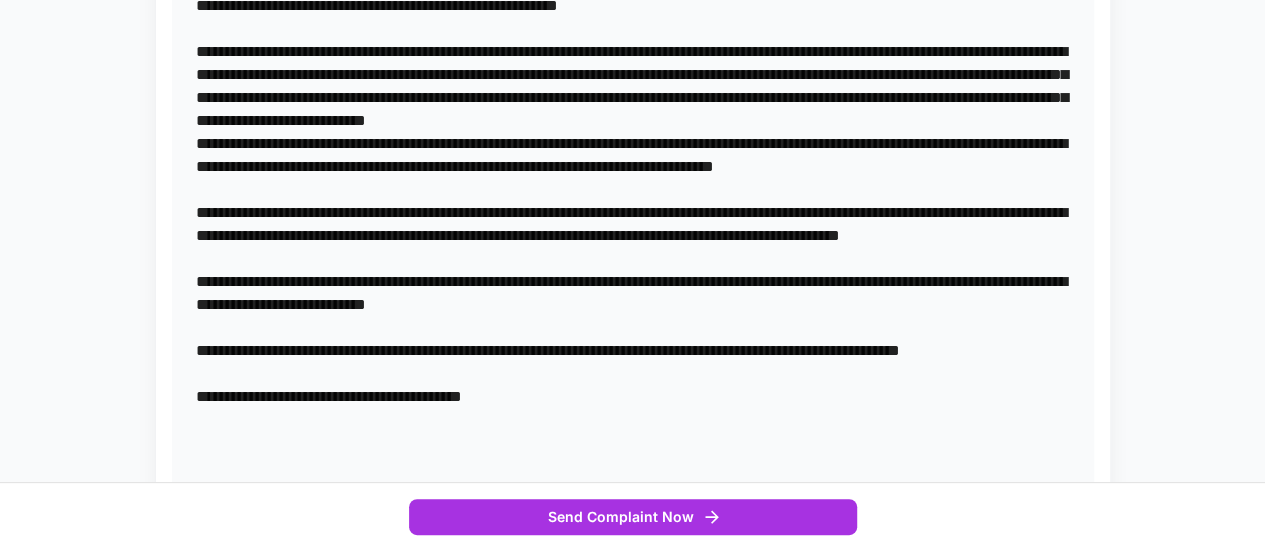 click at bounding box center [633, 120] 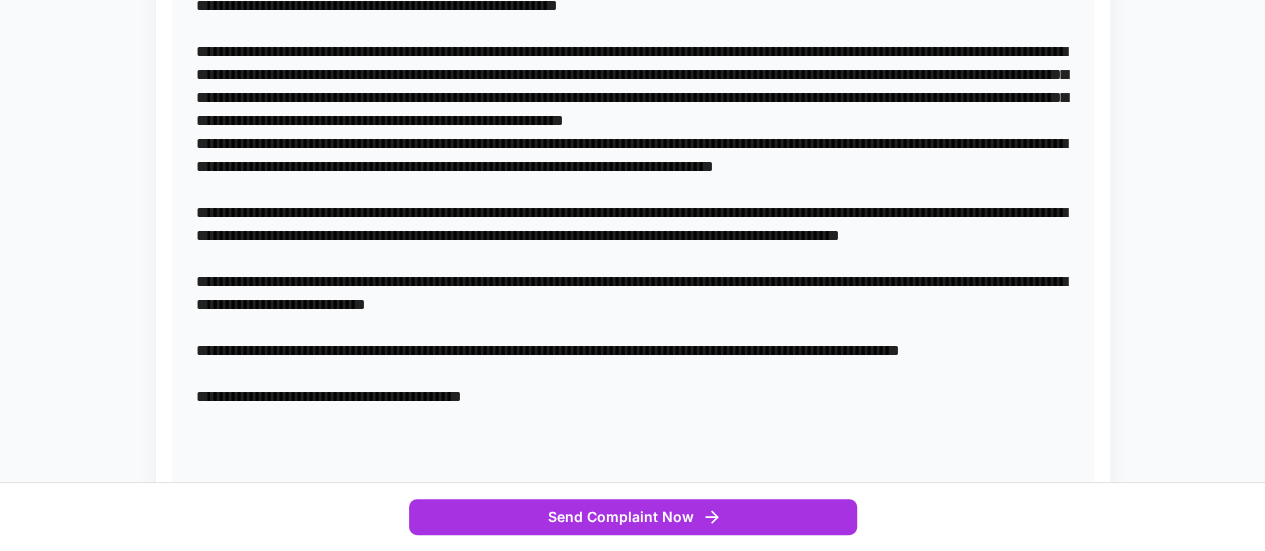 click at bounding box center [633, 120] 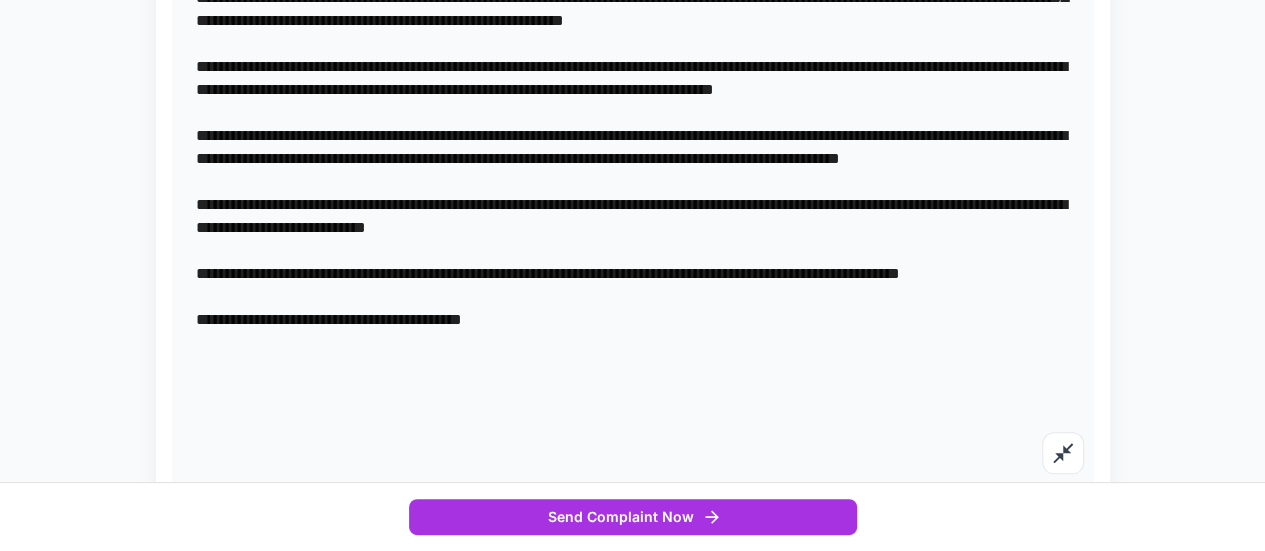 scroll, scrollTop: 971, scrollLeft: 0, axis: vertical 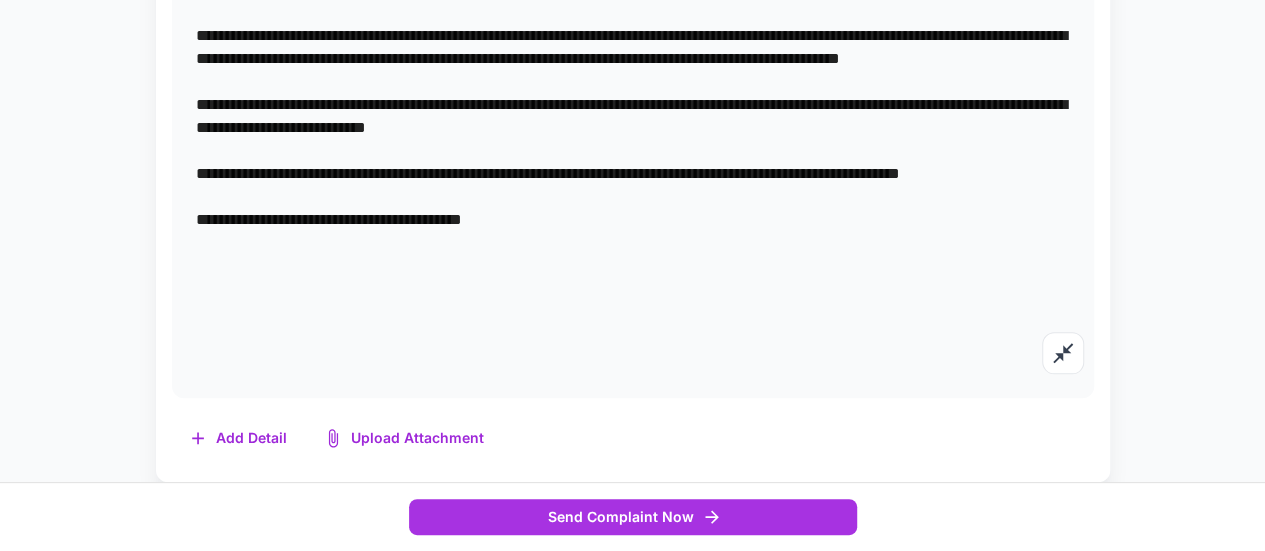 drag, startPoint x: 426, startPoint y: 122, endPoint x: 274, endPoint y: 151, distance: 154.74171 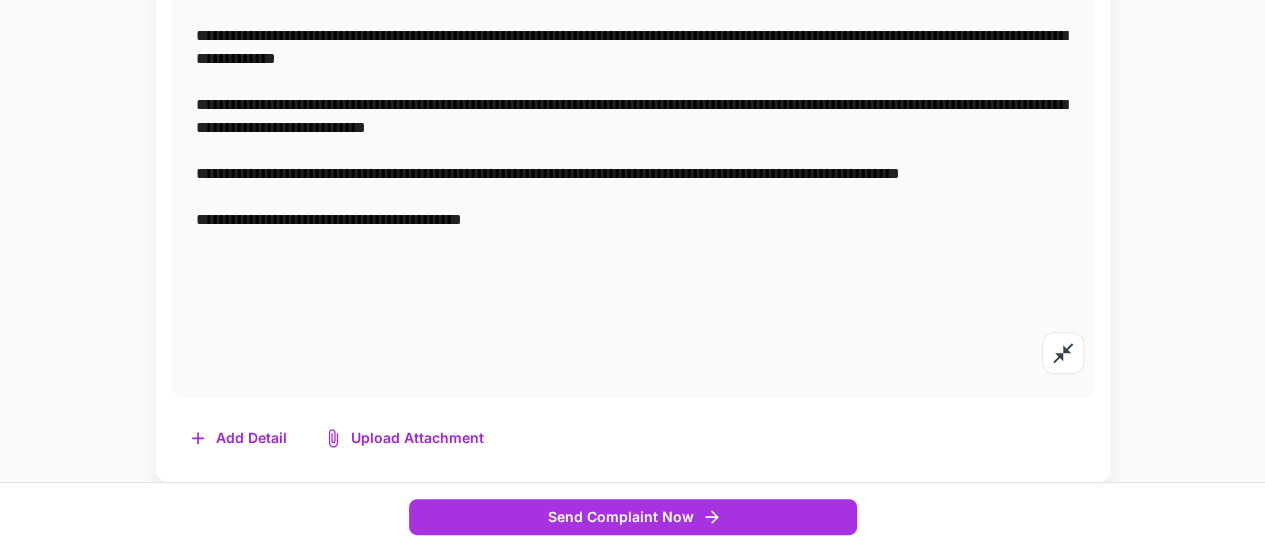 scroll, scrollTop: 958, scrollLeft: 0, axis: vertical 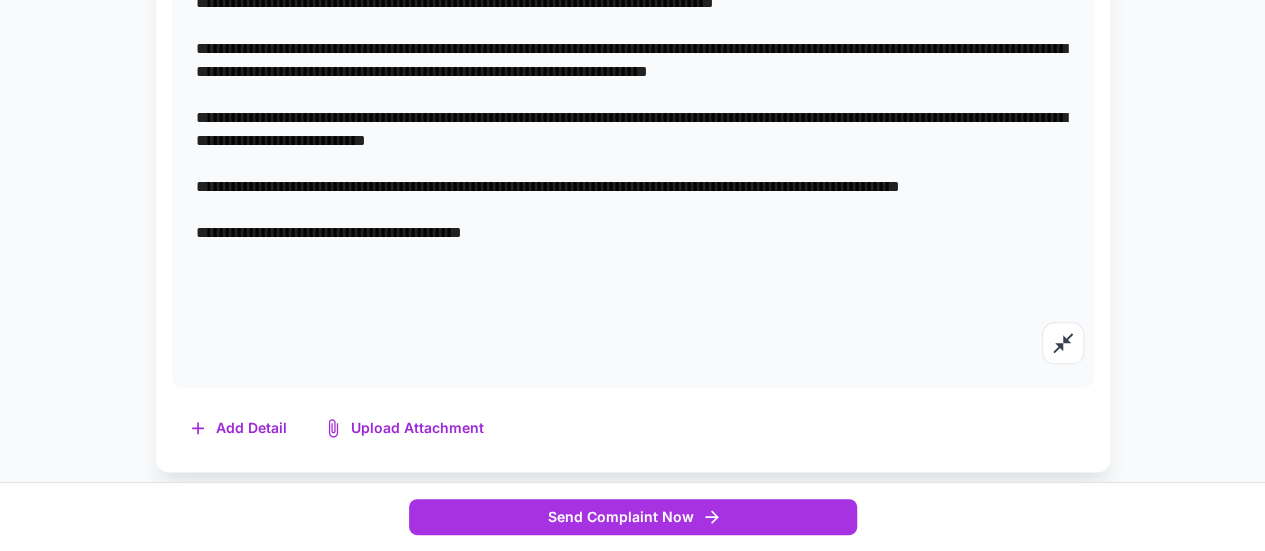 click at bounding box center (633, -67) 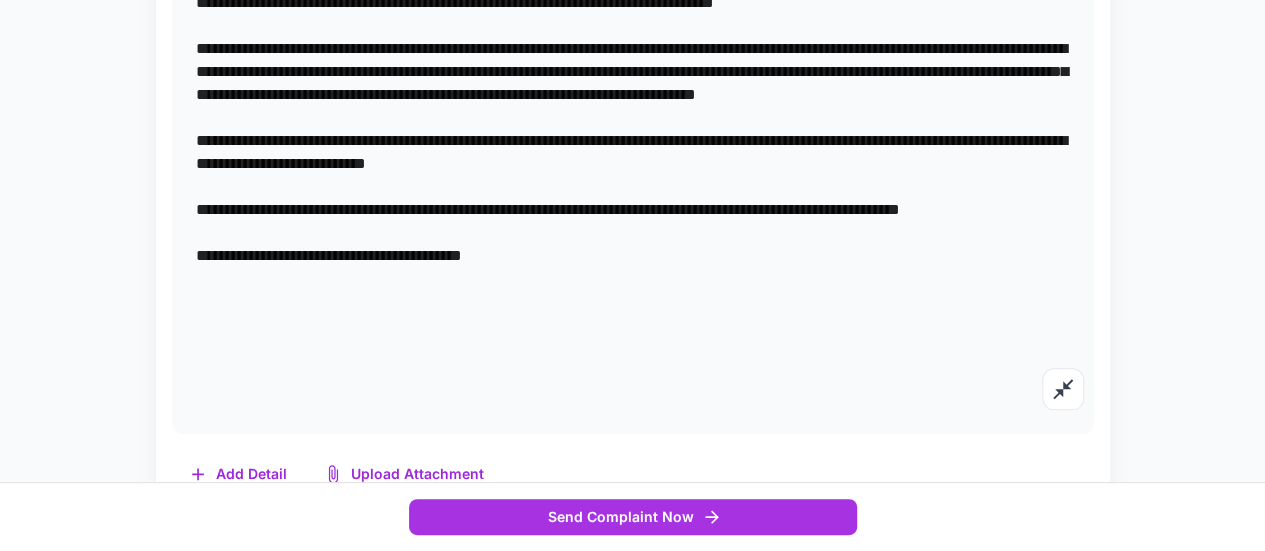 click at bounding box center (633, -44) 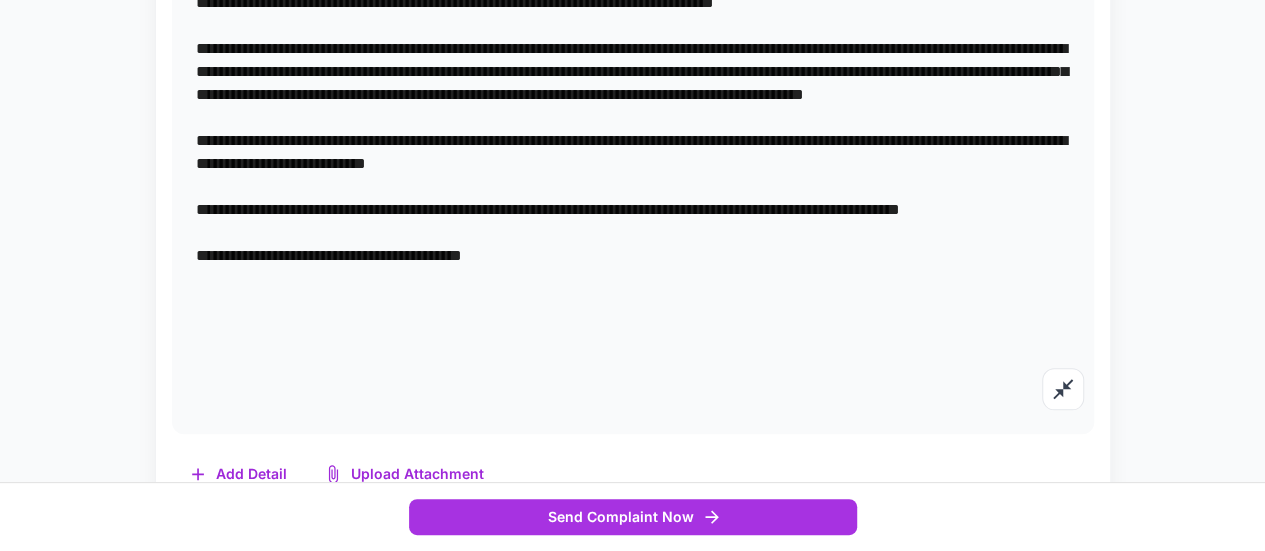 click at bounding box center (633, -44) 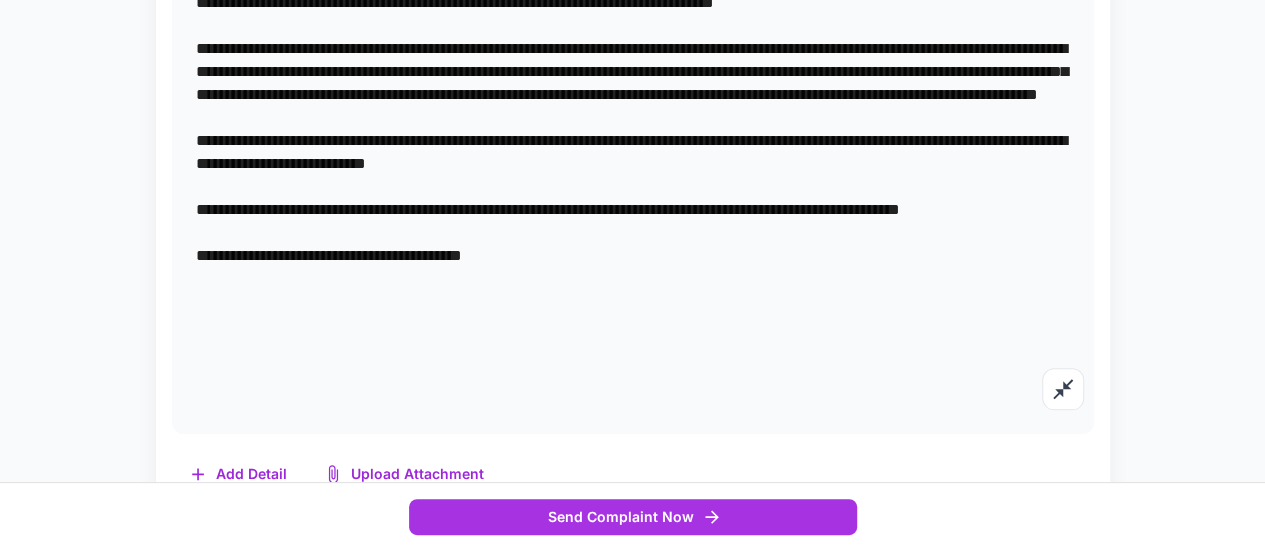 drag, startPoint x: 862, startPoint y: 163, endPoint x: 873, endPoint y: 156, distance: 13.038404 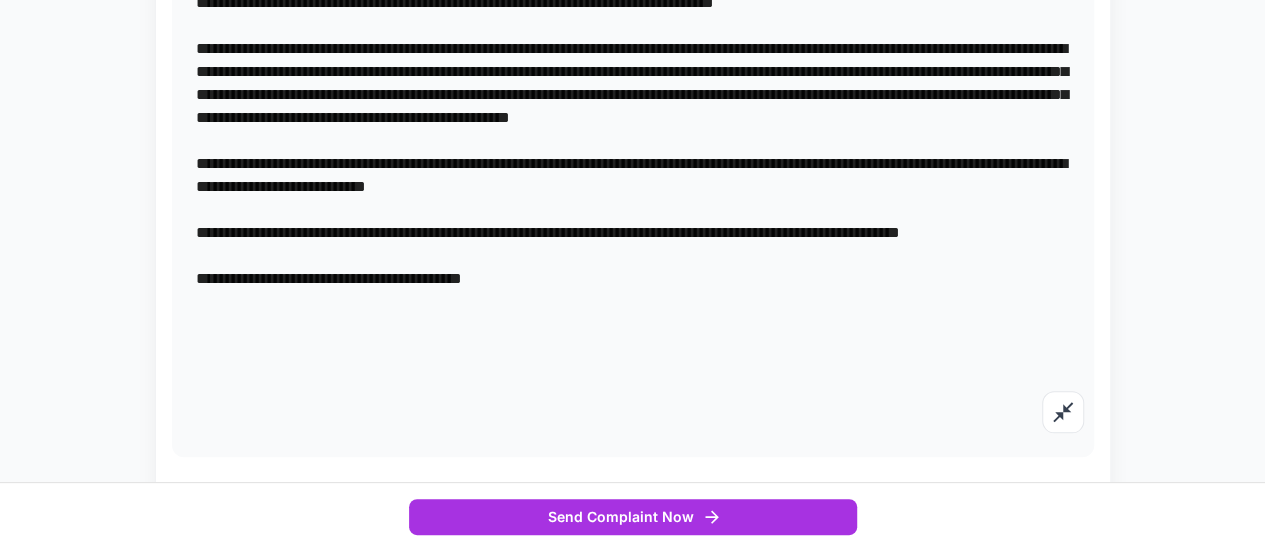click at bounding box center (633, -32) 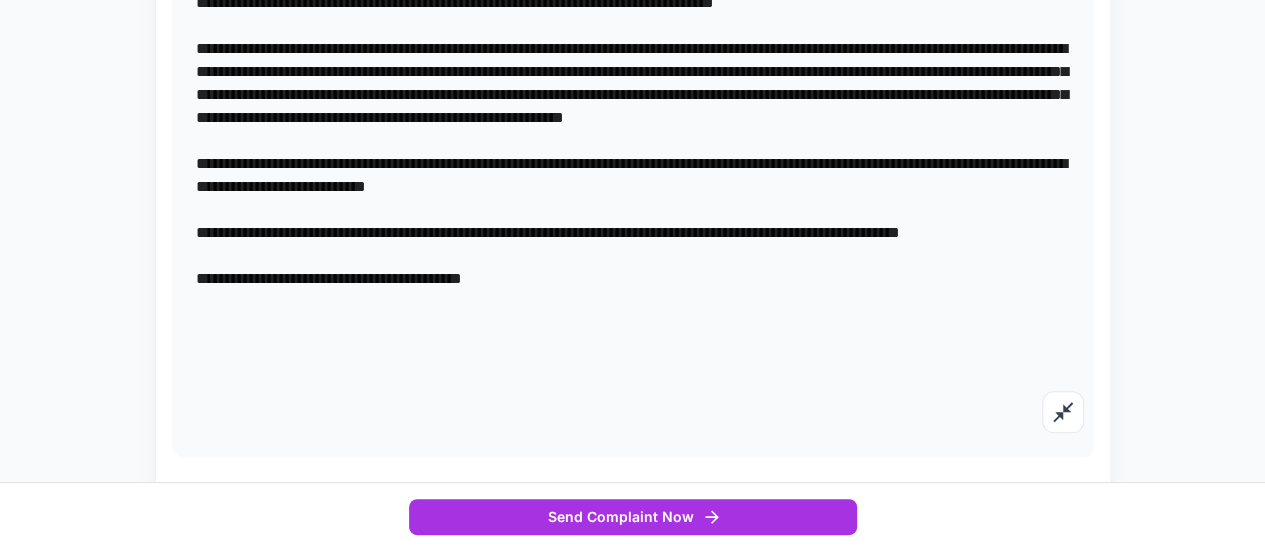 click at bounding box center (633, -32) 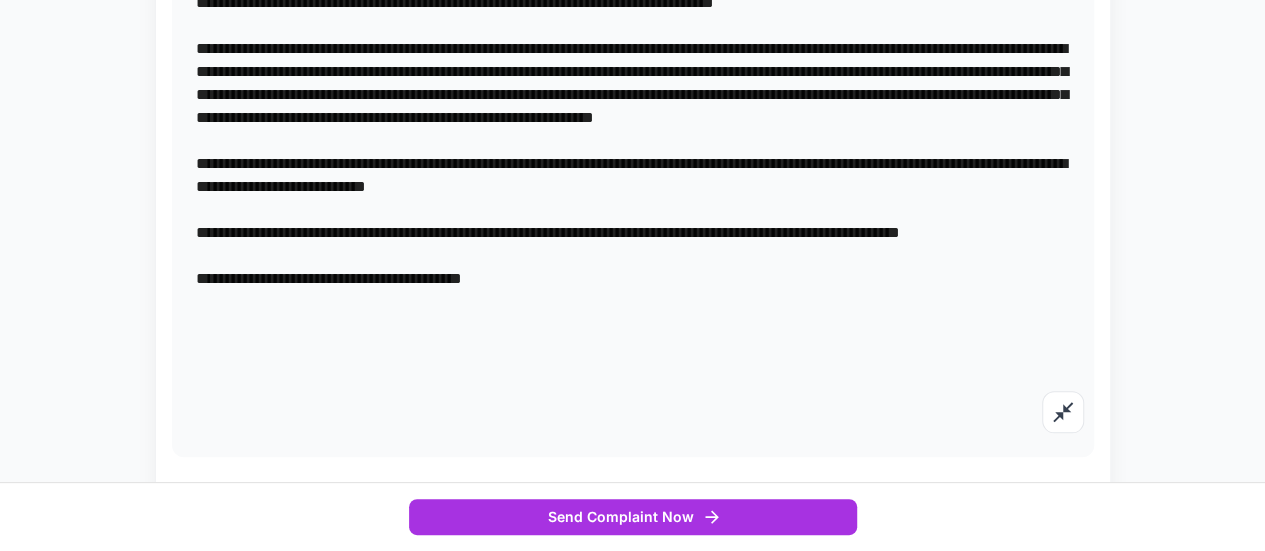 click at bounding box center (633, -32) 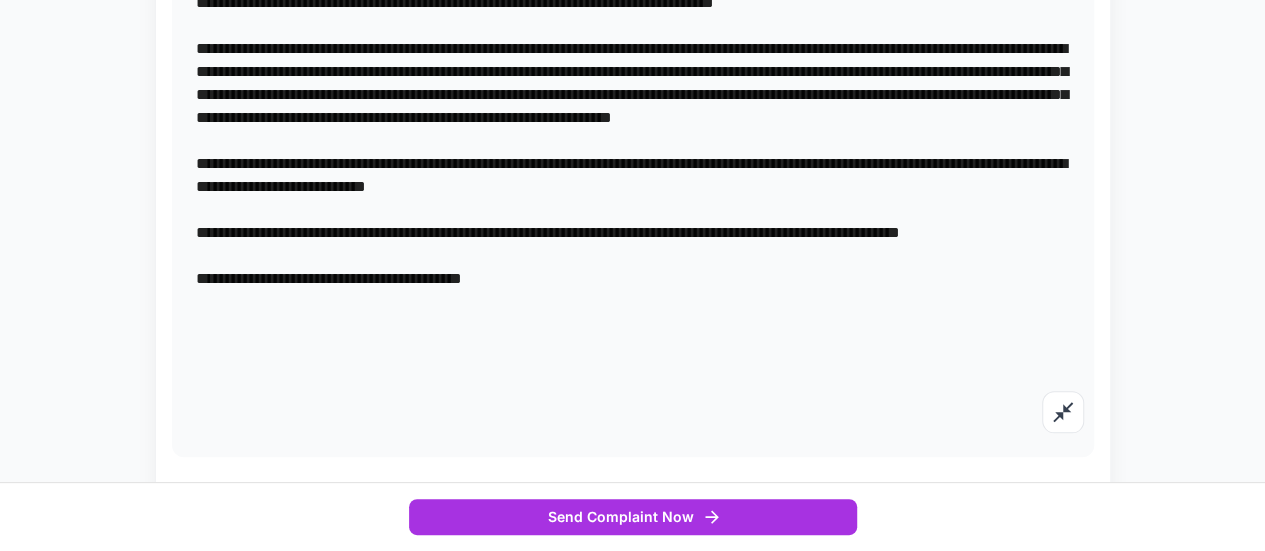 click at bounding box center [633, -32] 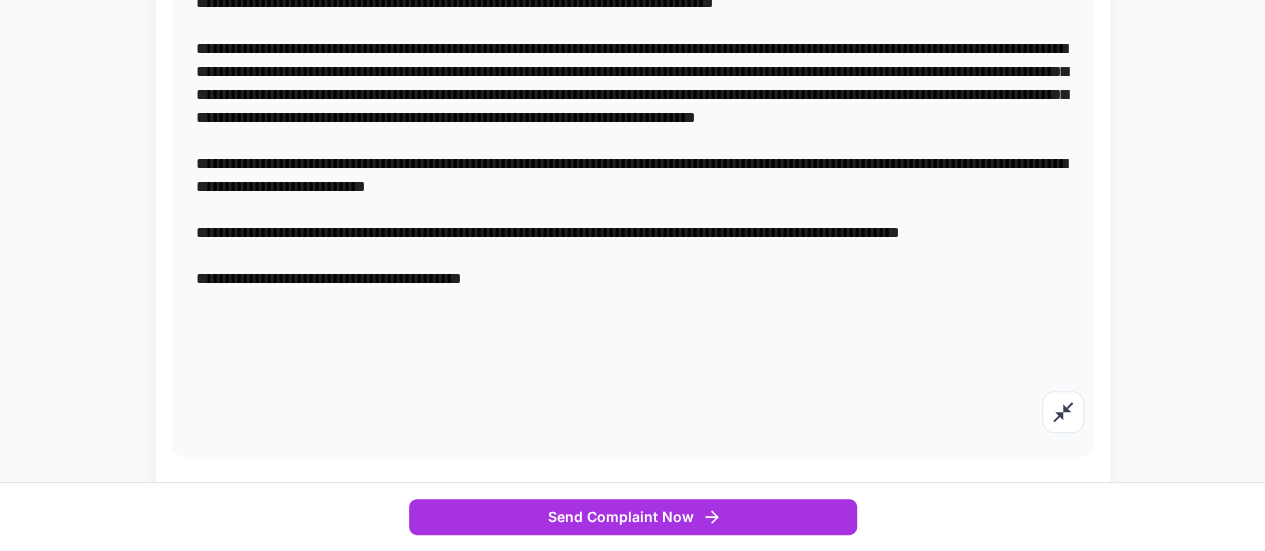 scroll, scrollTop: 1027, scrollLeft: 0, axis: vertical 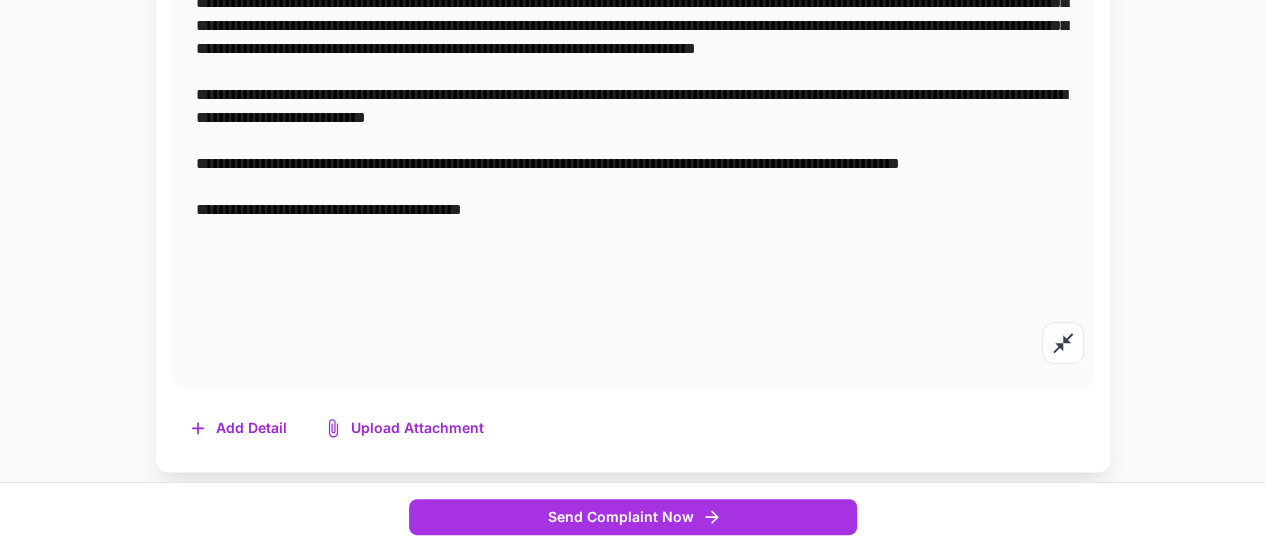 drag, startPoint x: 447, startPoint y: 229, endPoint x: 371, endPoint y: 234, distance: 76.1643 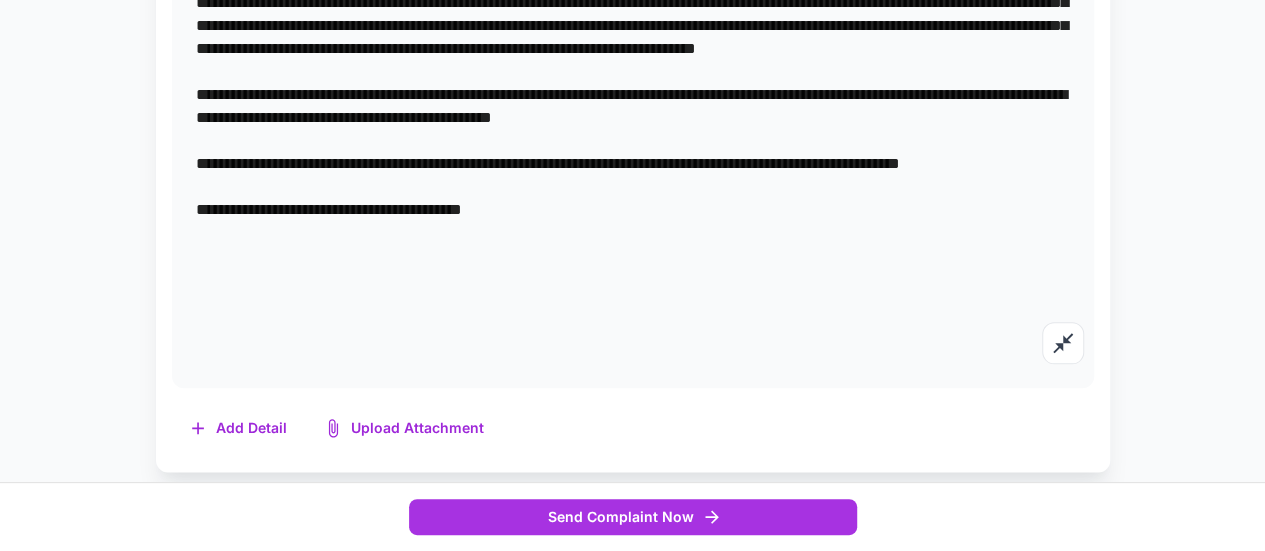 click at bounding box center [633, -101] 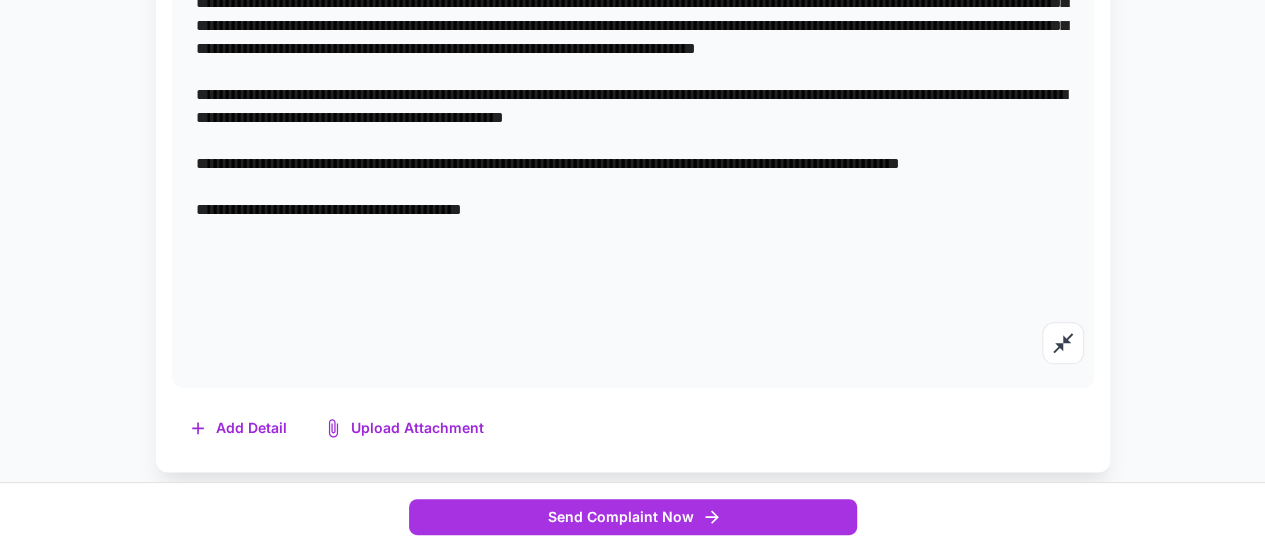 drag, startPoint x: 756, startPoint y: 228, endPoint x: 687, endPoint y: 232, distance: 69.115845 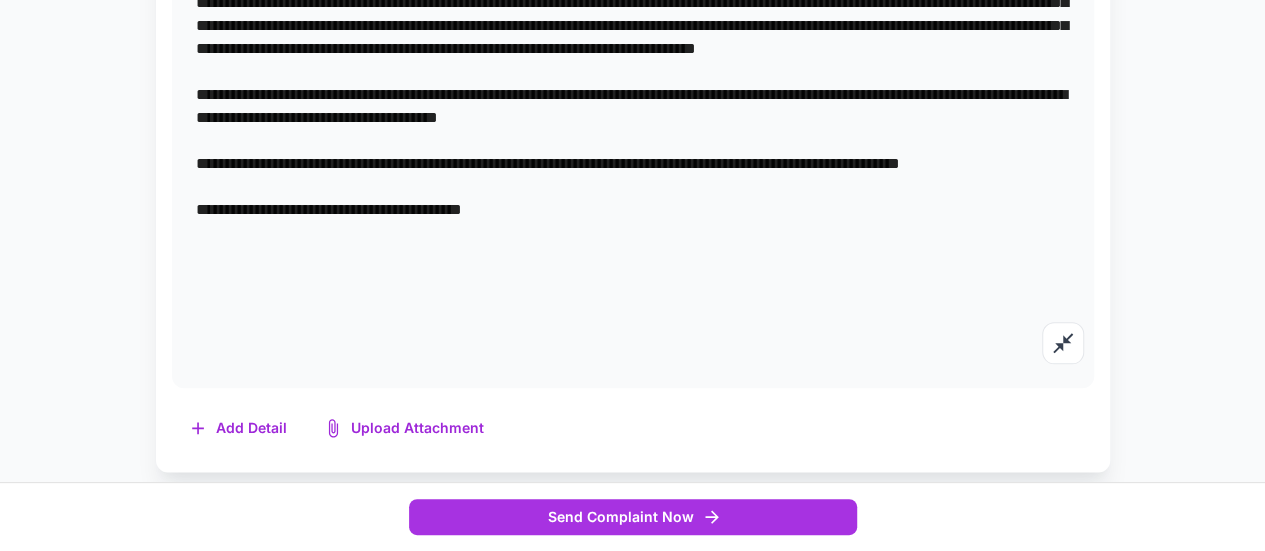 click at bounding box center (633, -101) 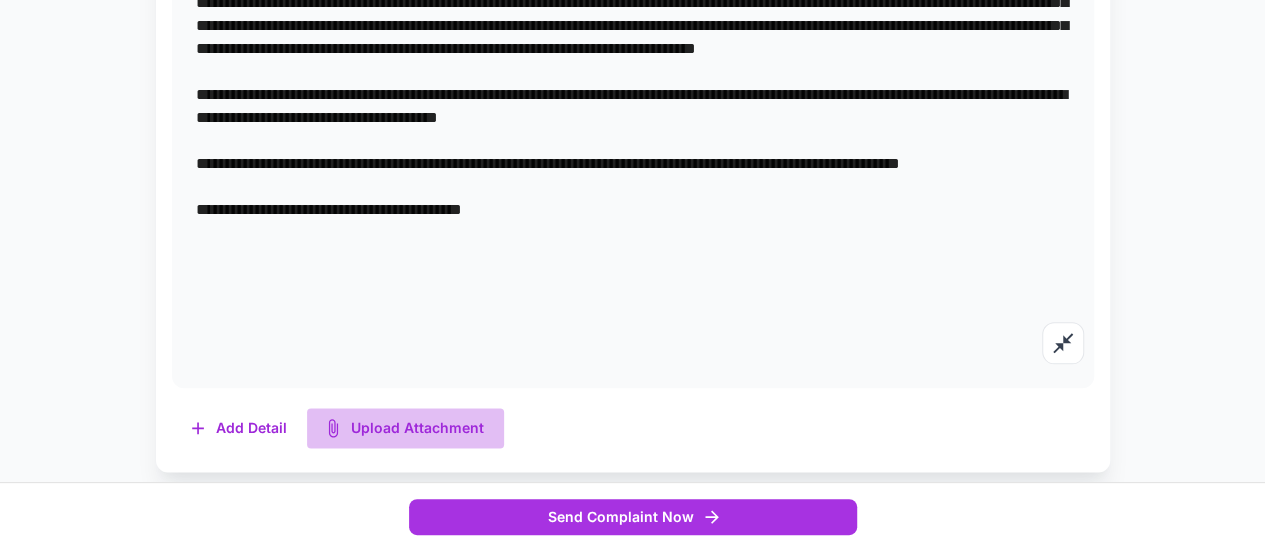 click on "Upload Attachment" at bounding box center [405, 428] 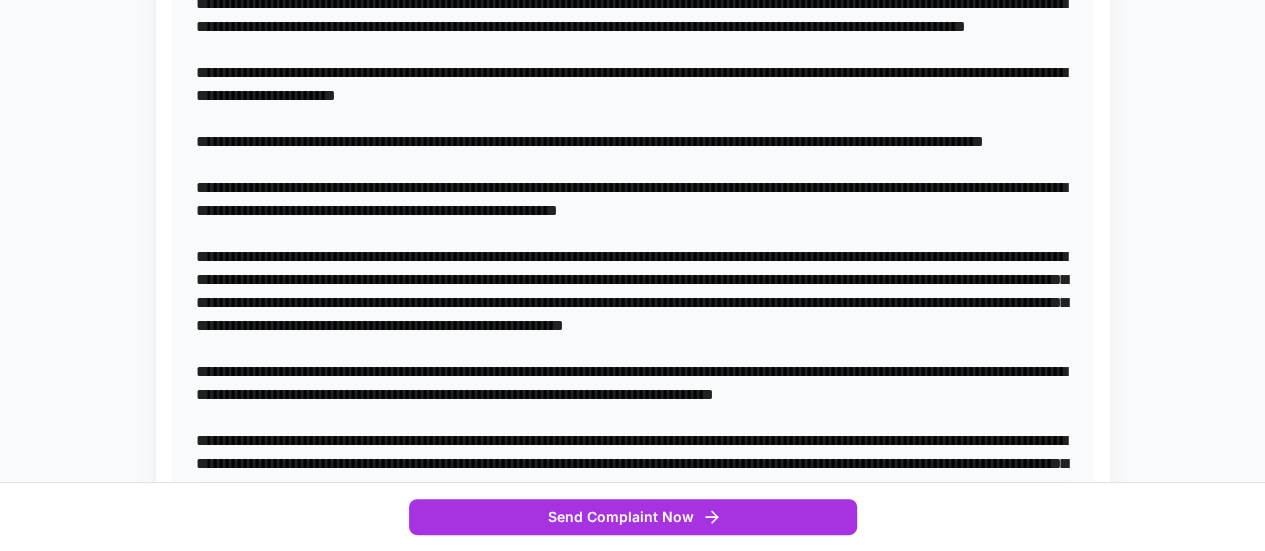 scroll, scrollTop: 327, scrollLeft: 0, axis: vertical 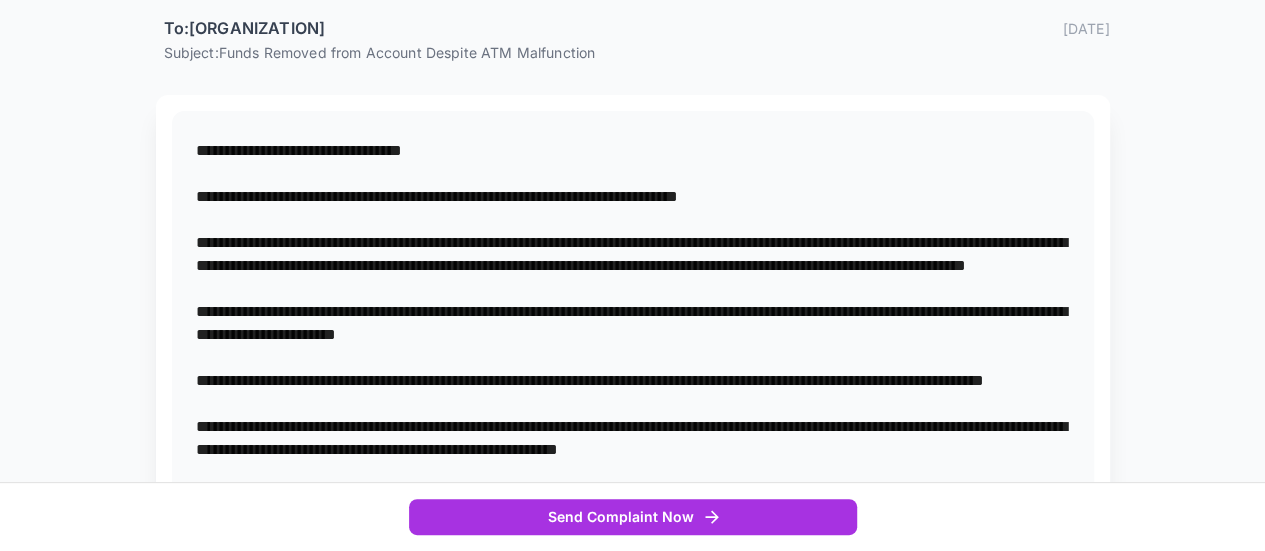 click at bounding box center [633, 599] 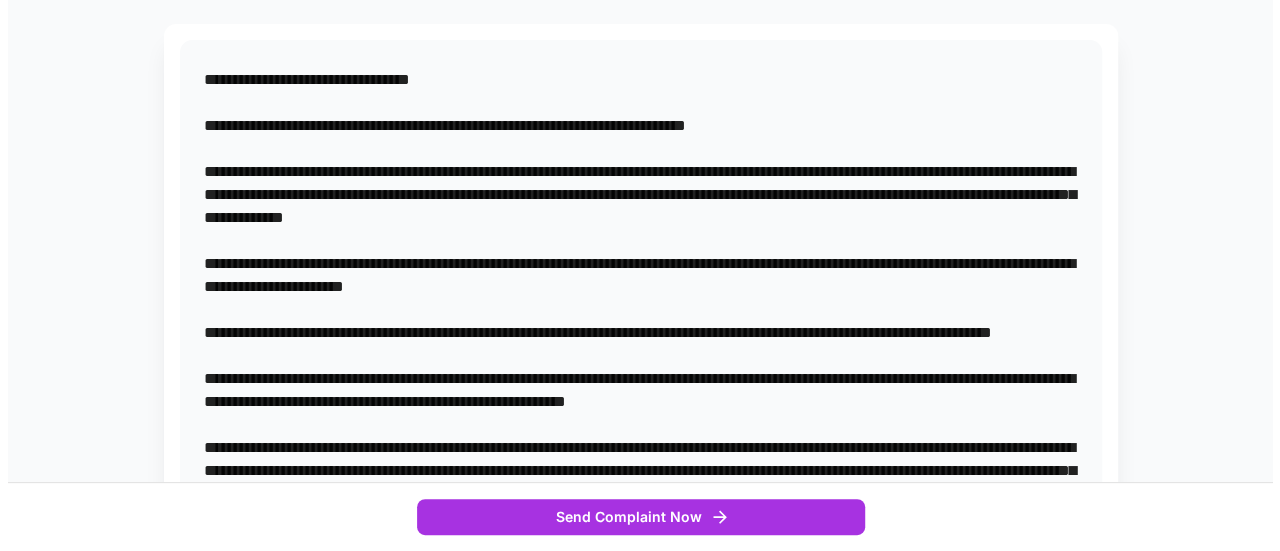 scroll, scrollTop: 427, scrollLeft: 0, axis: vertical 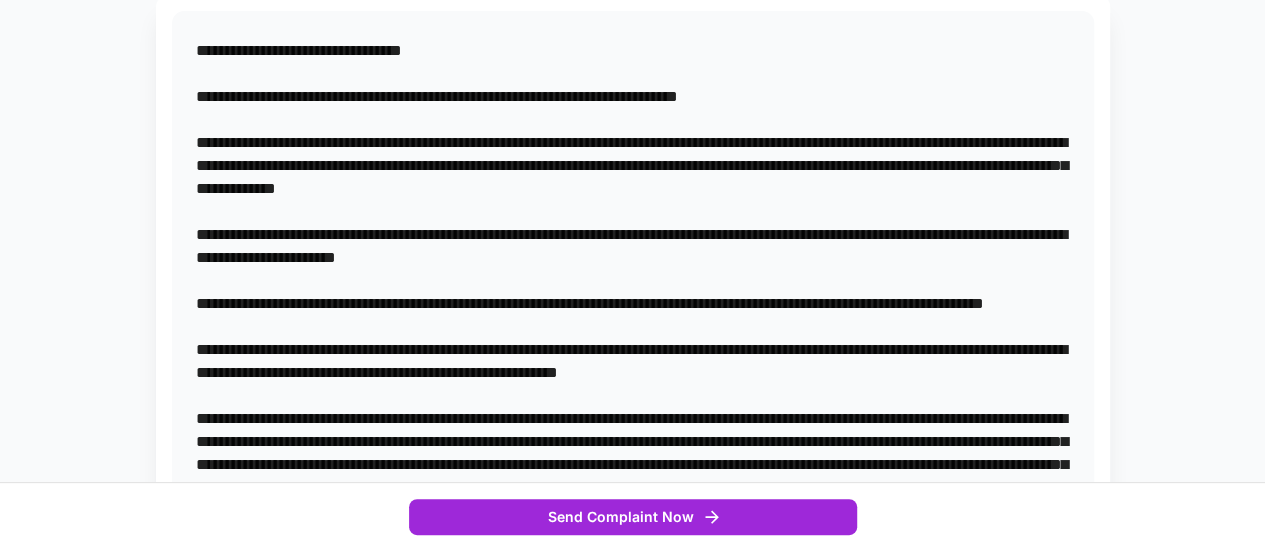 type on "**********" 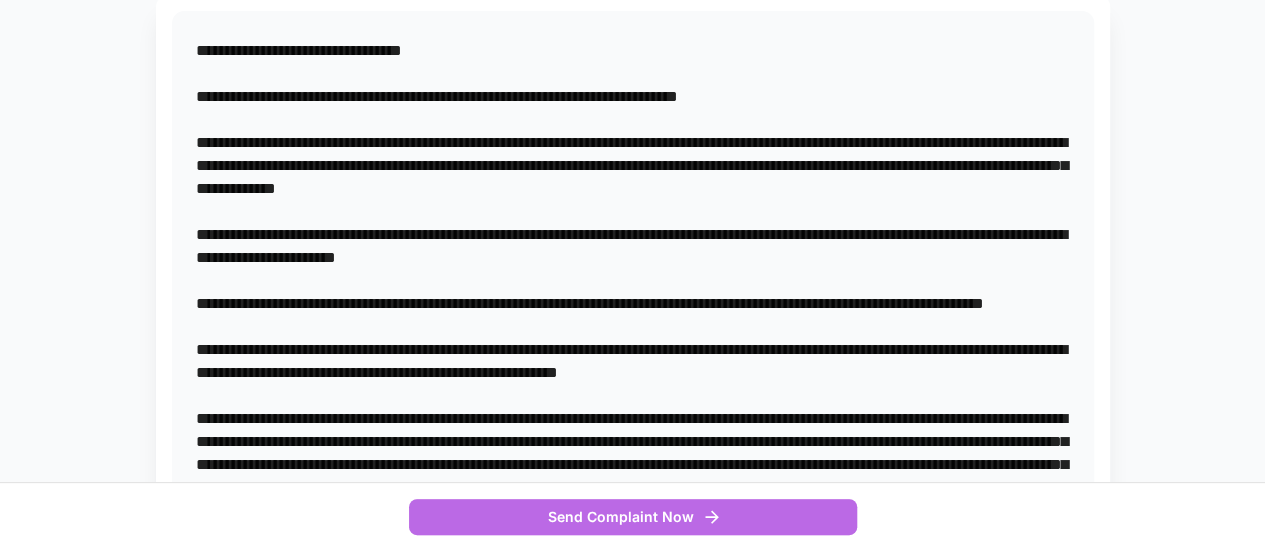 click on "Send Complaint Now" at bounding box center (633, 517) 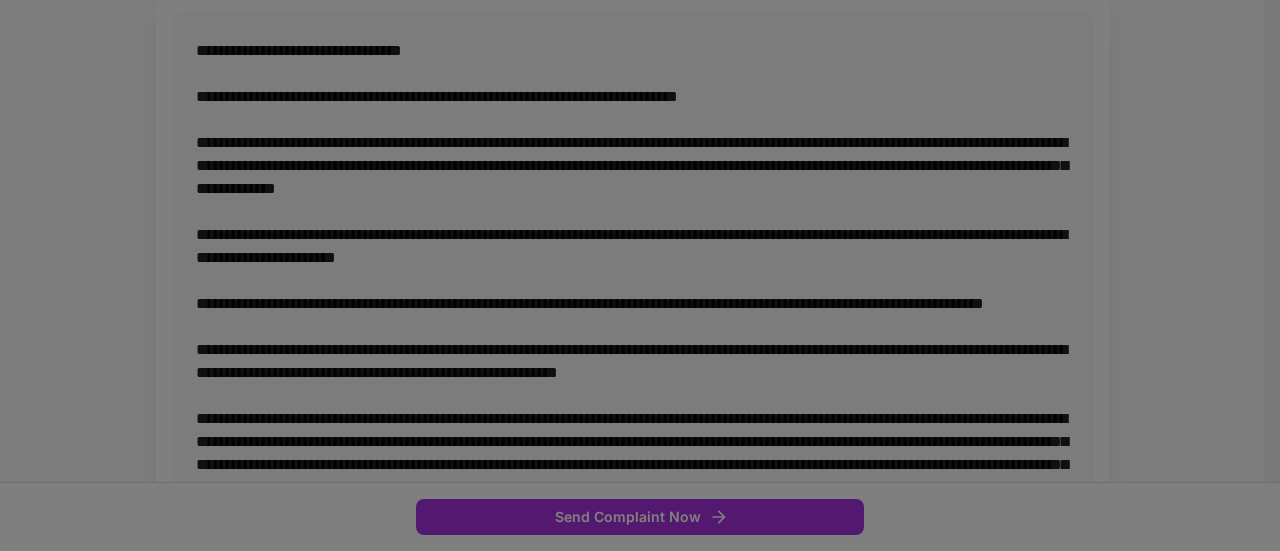 click at bounding box center (429, -86) 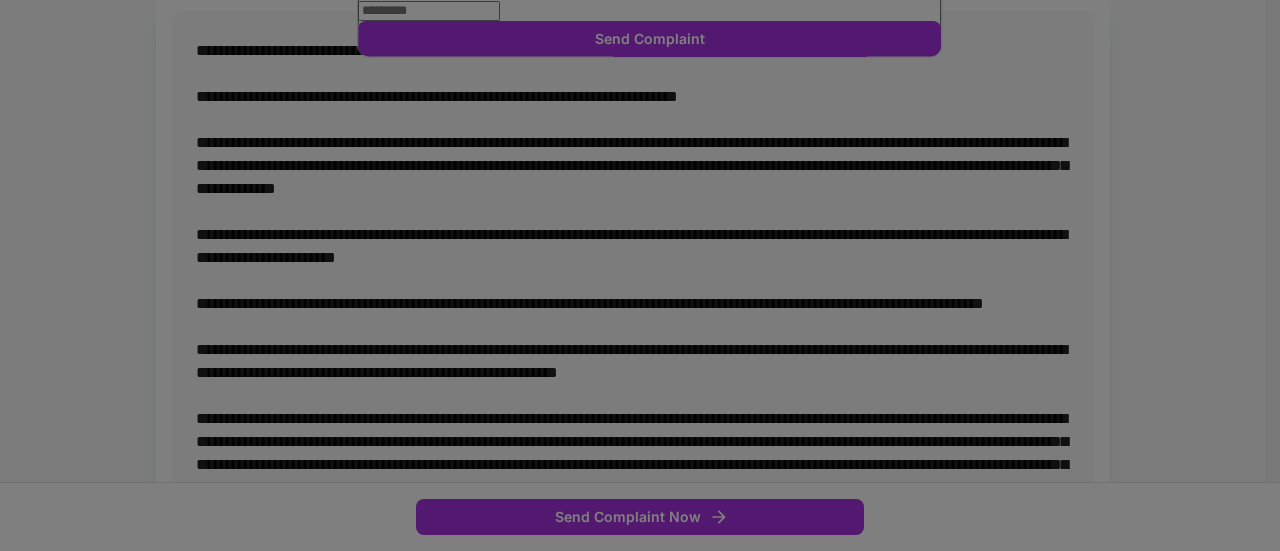 click at bounding box center [429, -70] 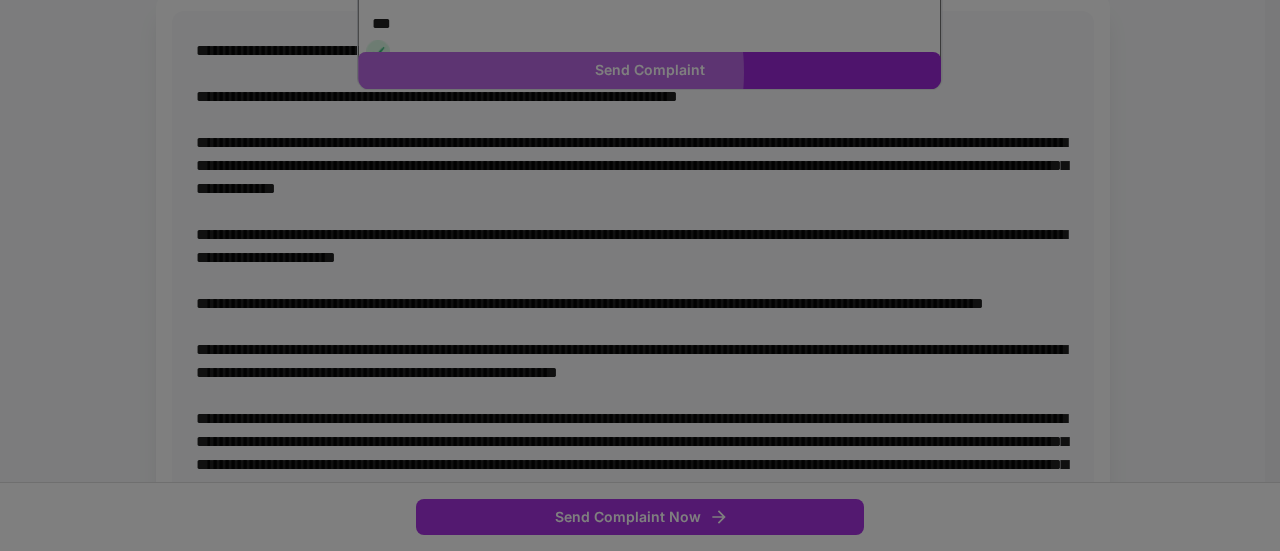 click on "Send Complaint" at bounding box center [649, 71] 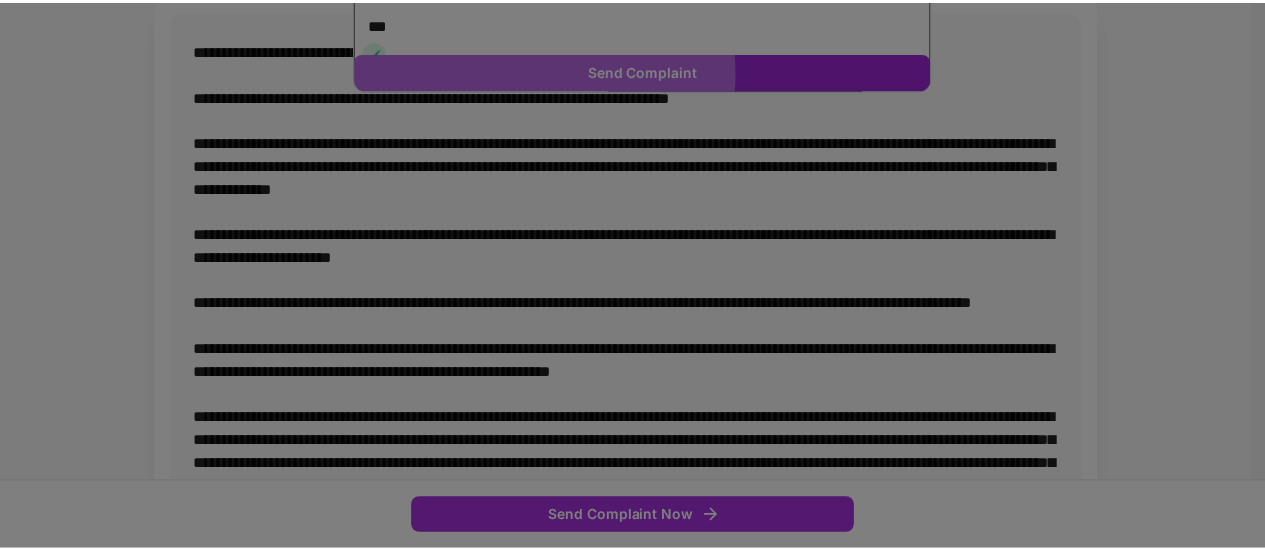 scroll, scrollTop: 18, scrollLeft: 0, axis: vertical 